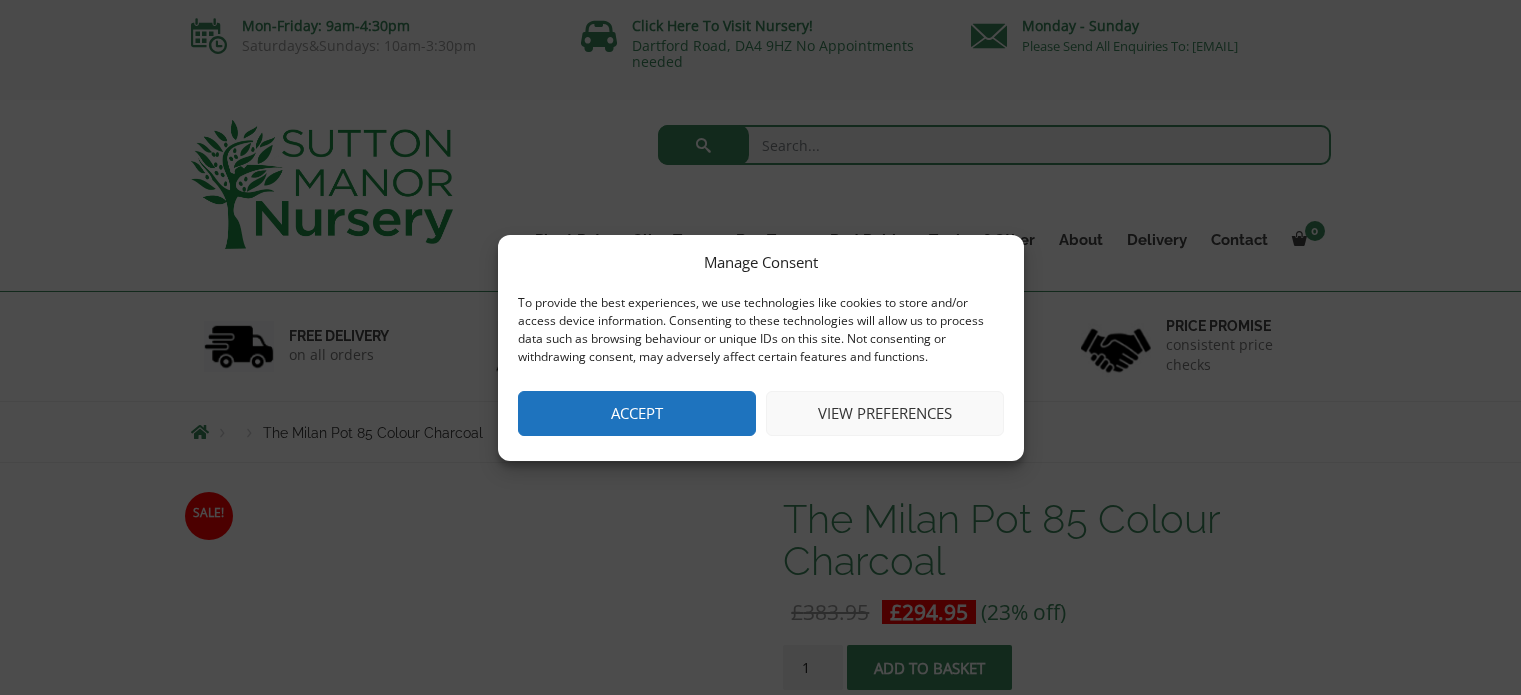 scroll, scrollTop: 0, scrollLeft: 0, axis: both 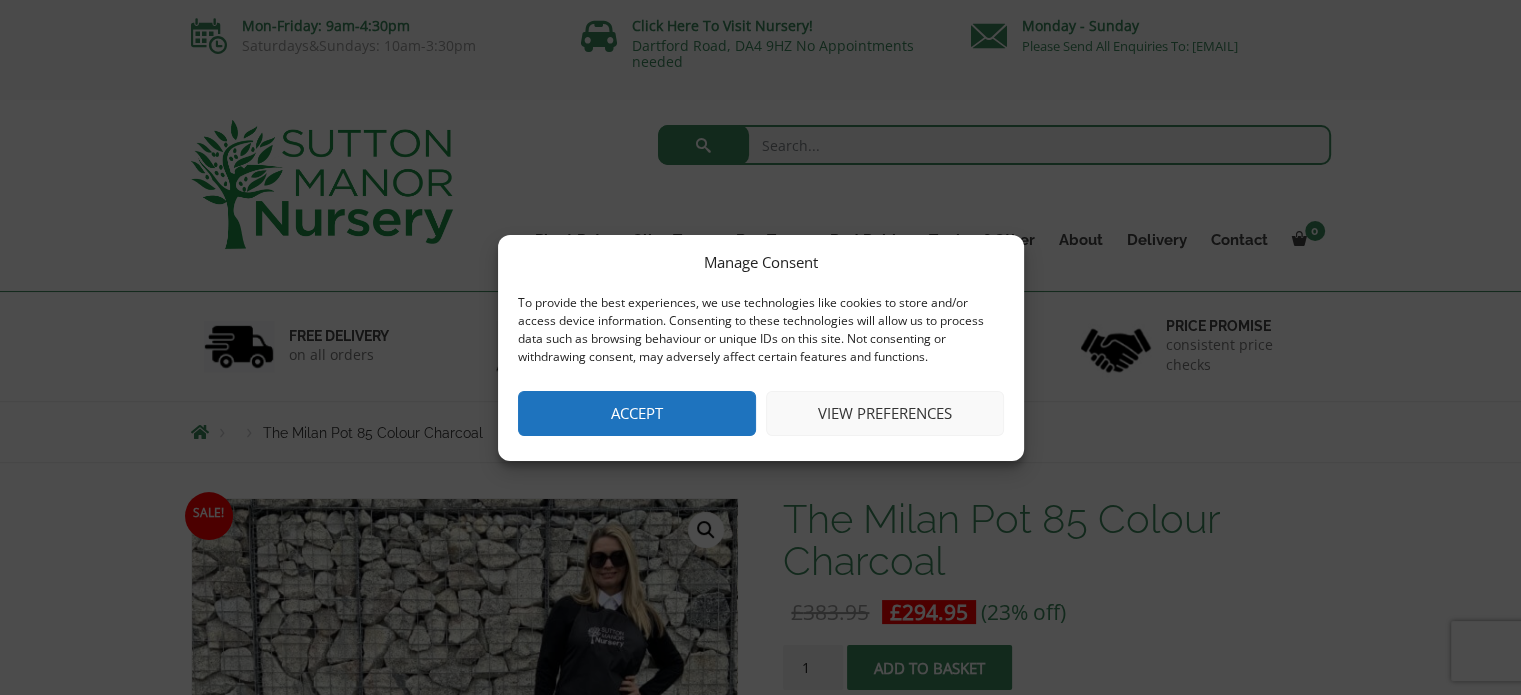 click on "Accept" at bounding box center [637, 413] 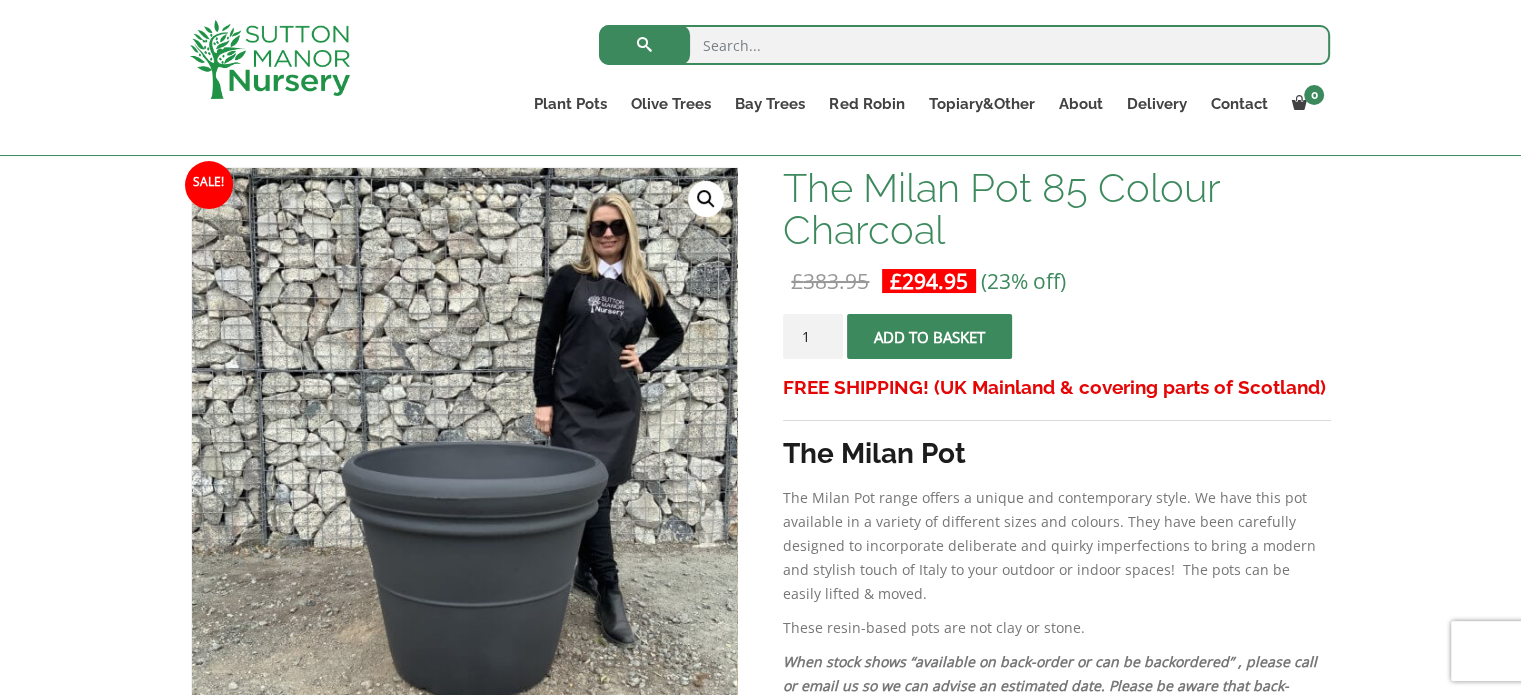 scroll, scrollTop: 300, scrollLeft: 0, axis: vertical 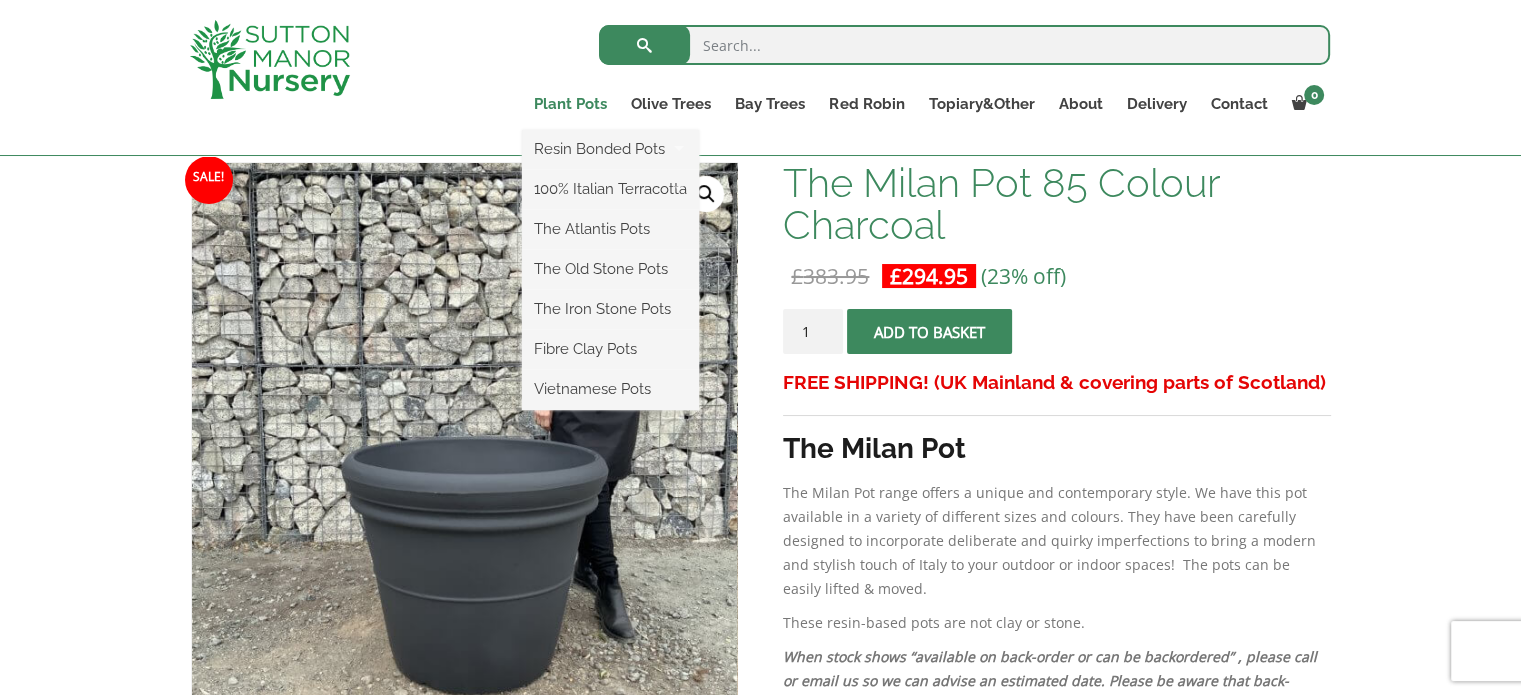 click on "Plant Pots" at bounding box center (570, 104) 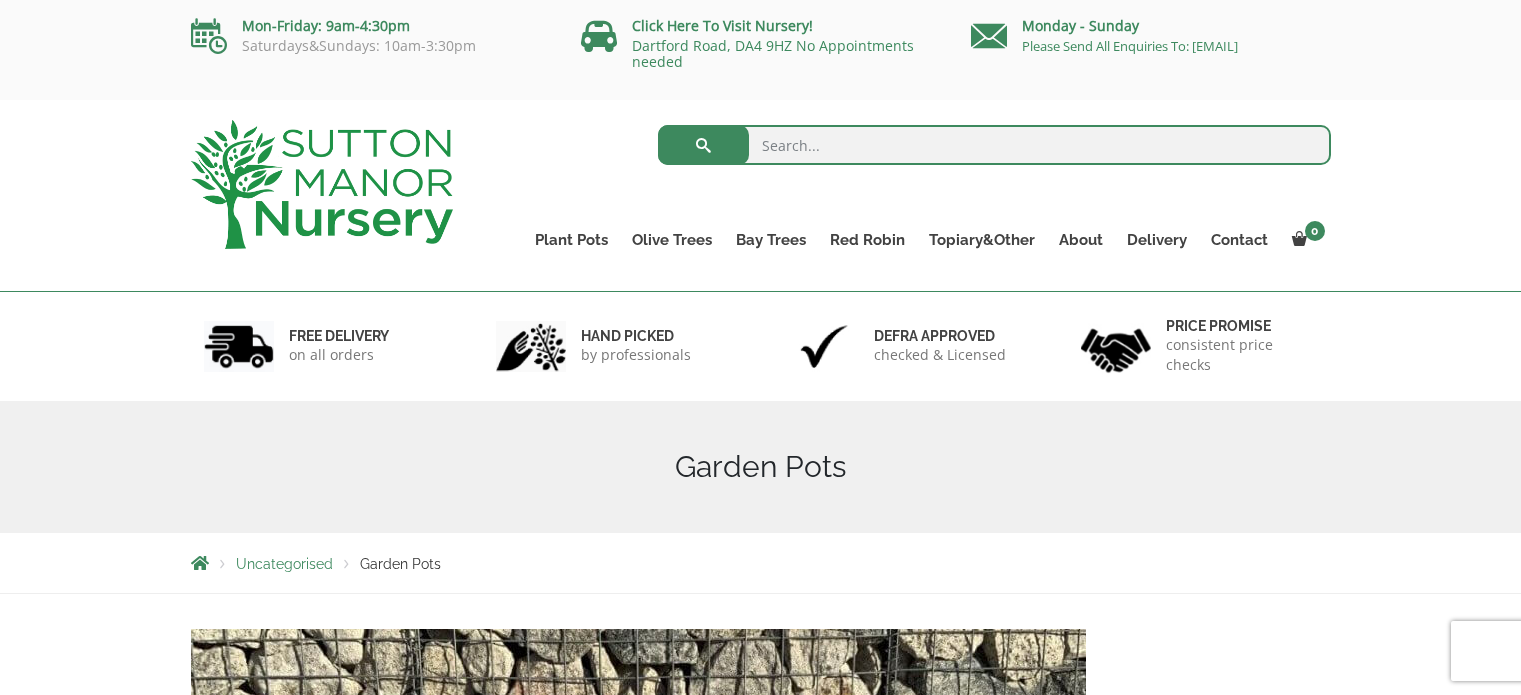 scroll, scrollTop: 0, scrollLeft: 0, axis: both 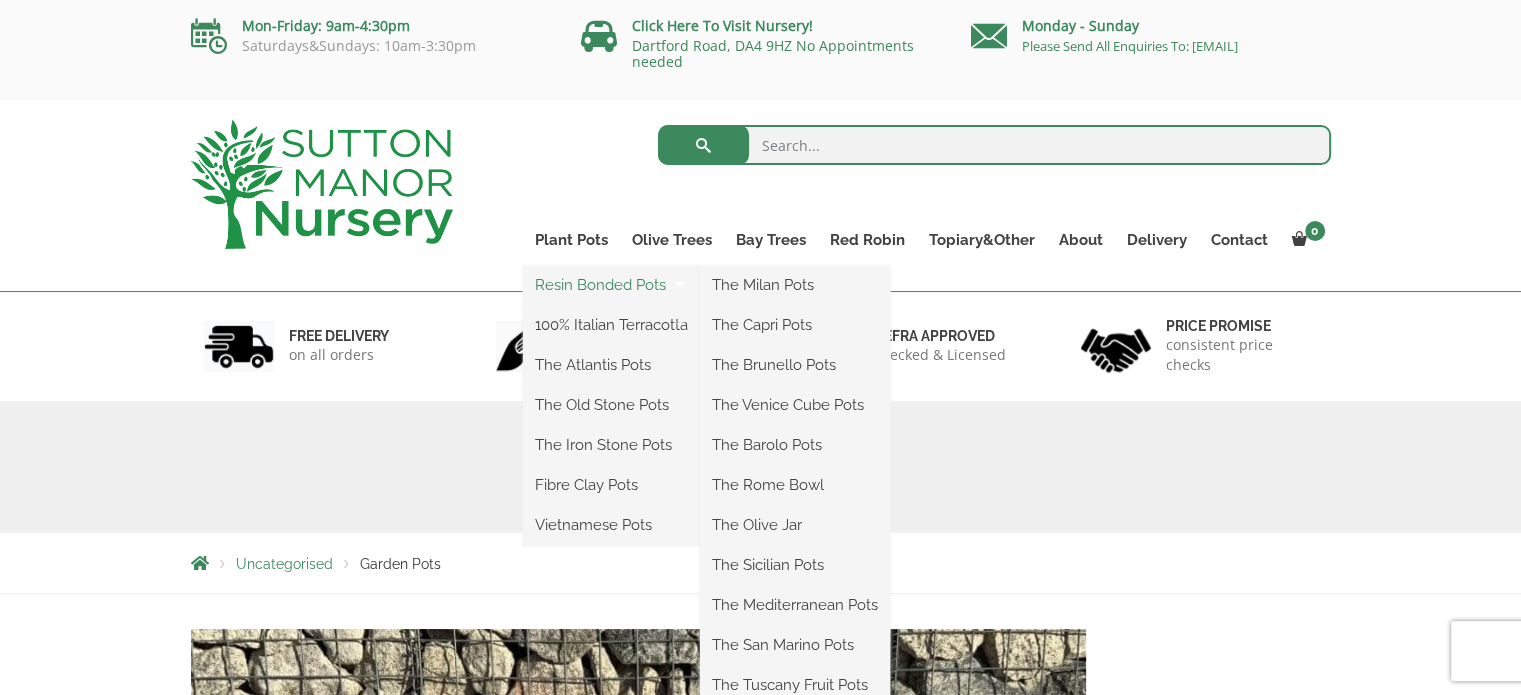 click on "Resin Bonded Pots" at bounding box center [611, 285] 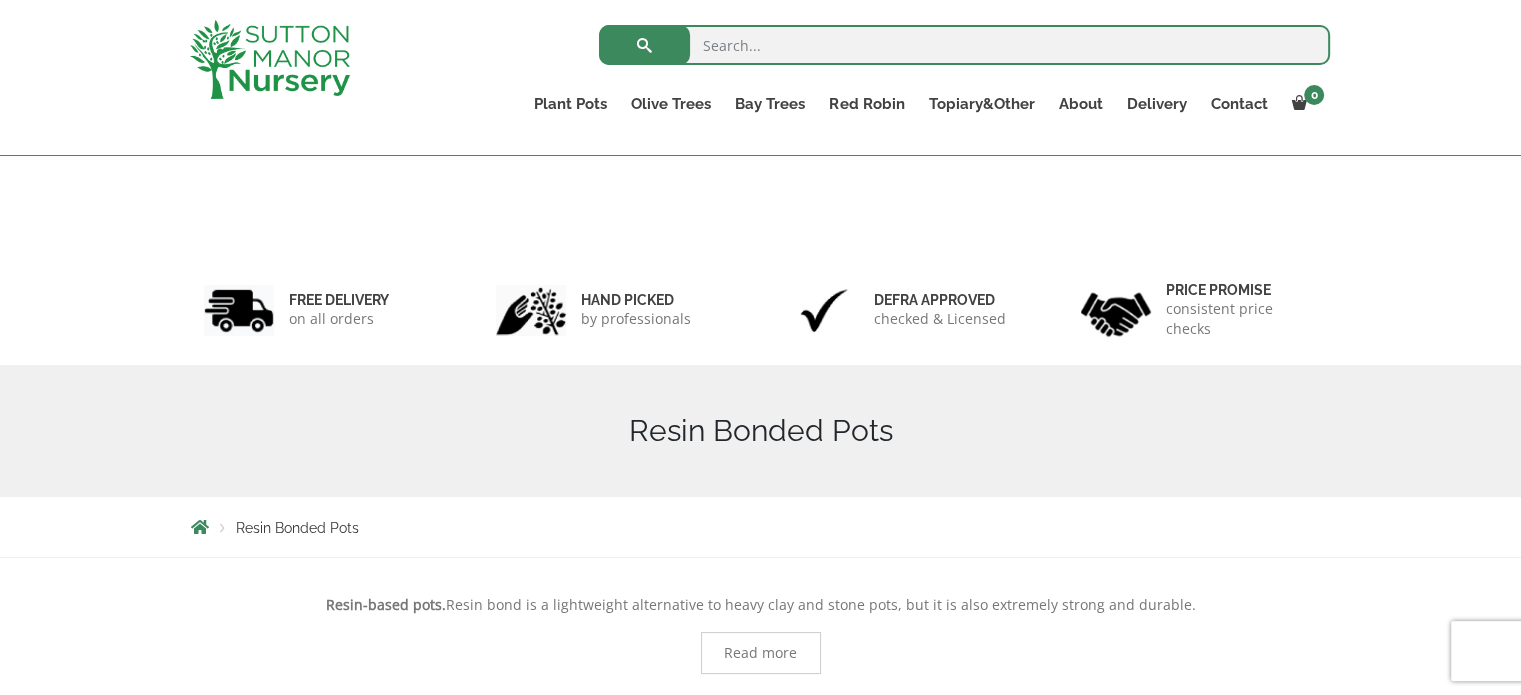scroll, scrollTop: 419, scrollLeft: 0, axis: vertical 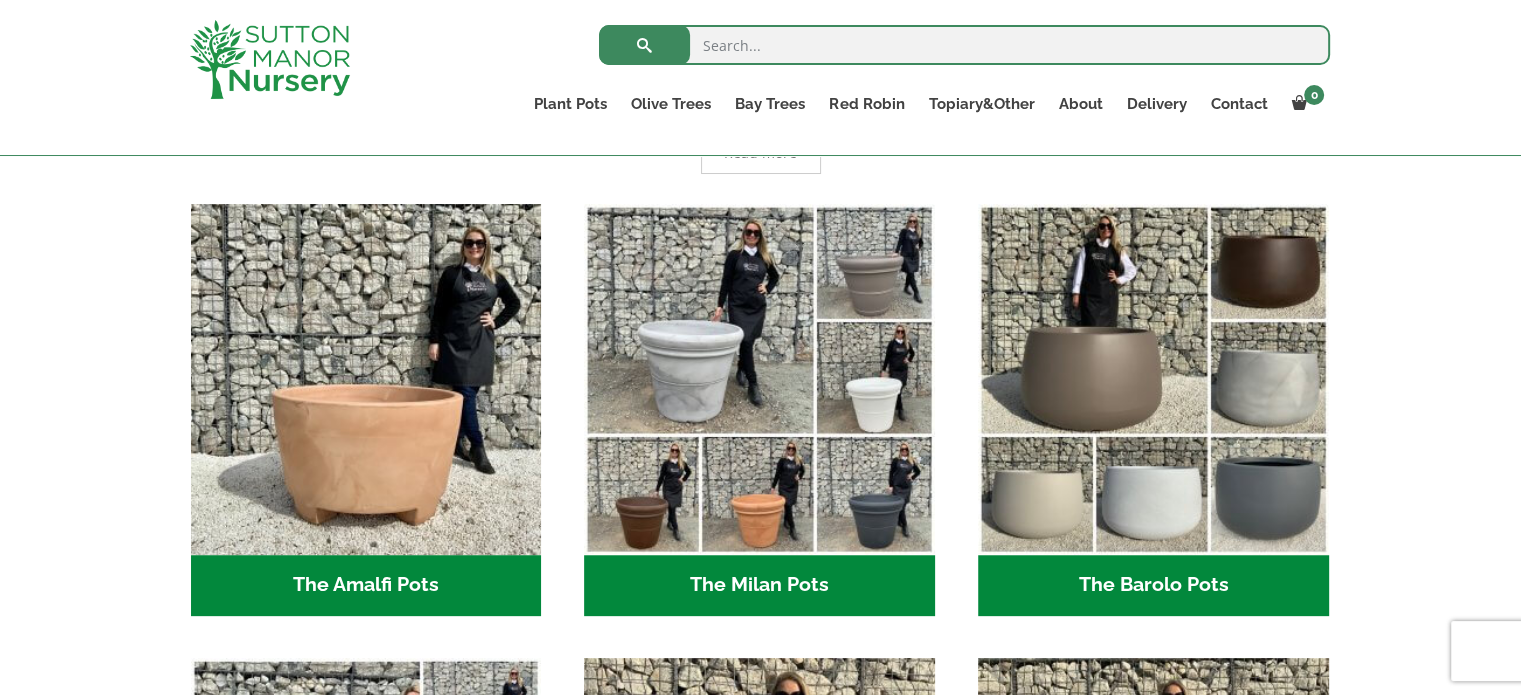 click on "The Amalfi Pots  (3)" at bounding box center [366, 586] 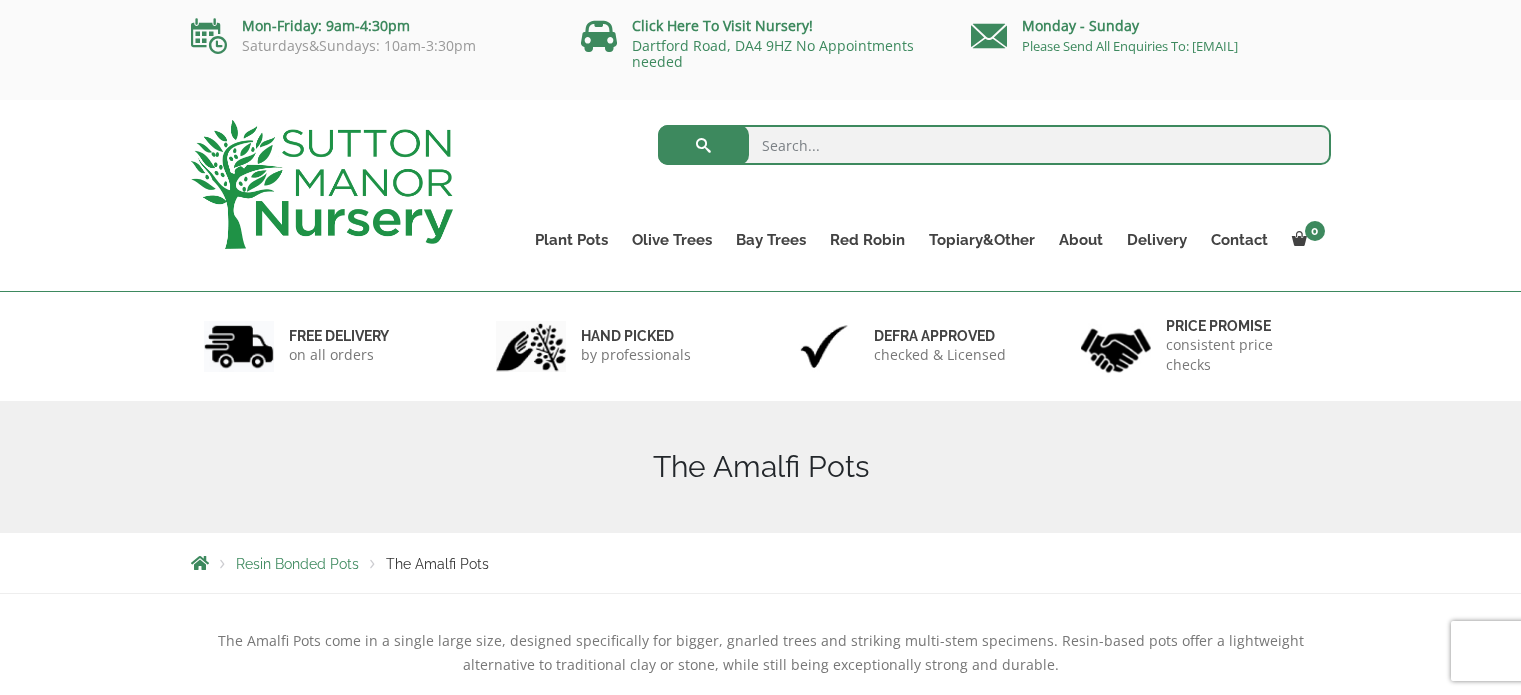 scroll, scrollTop: 0, scrollLeft: 0, axis: both 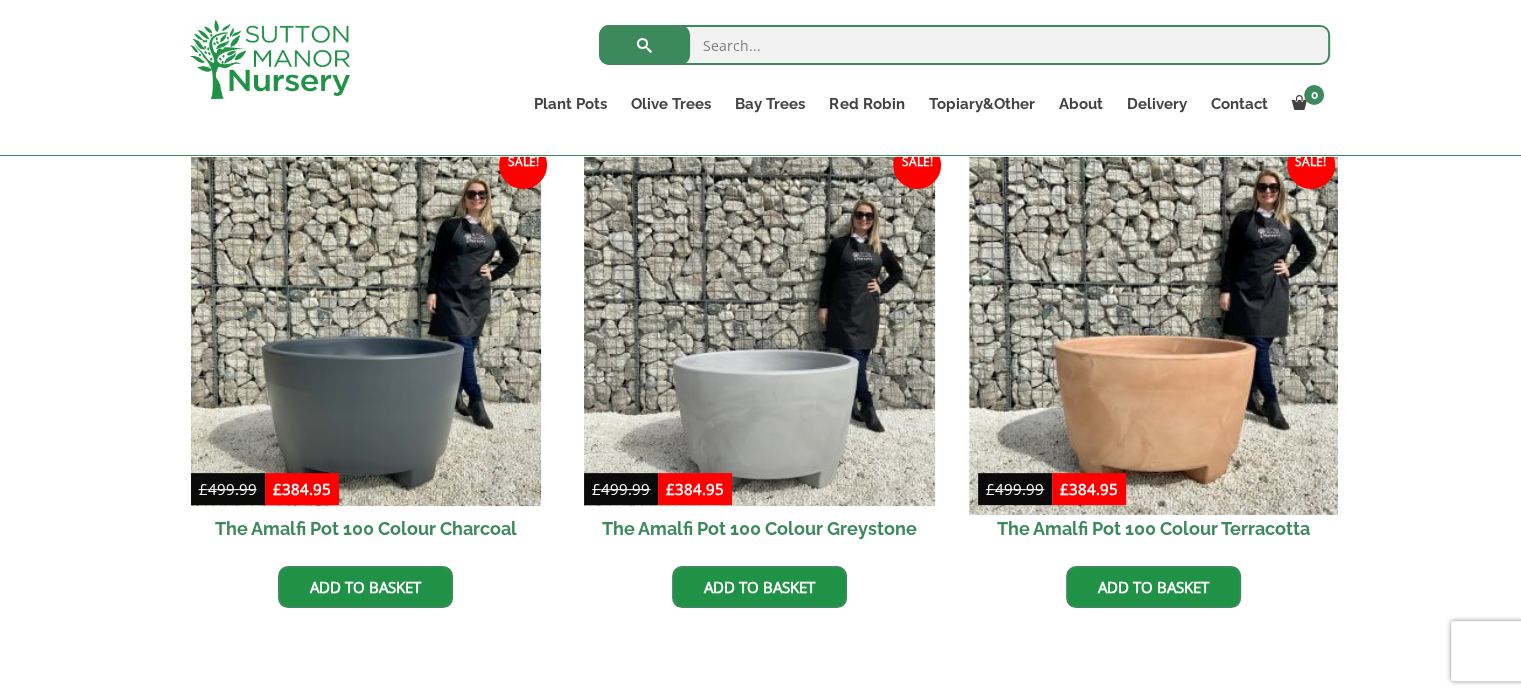 click at bounding box center [1153, 330] 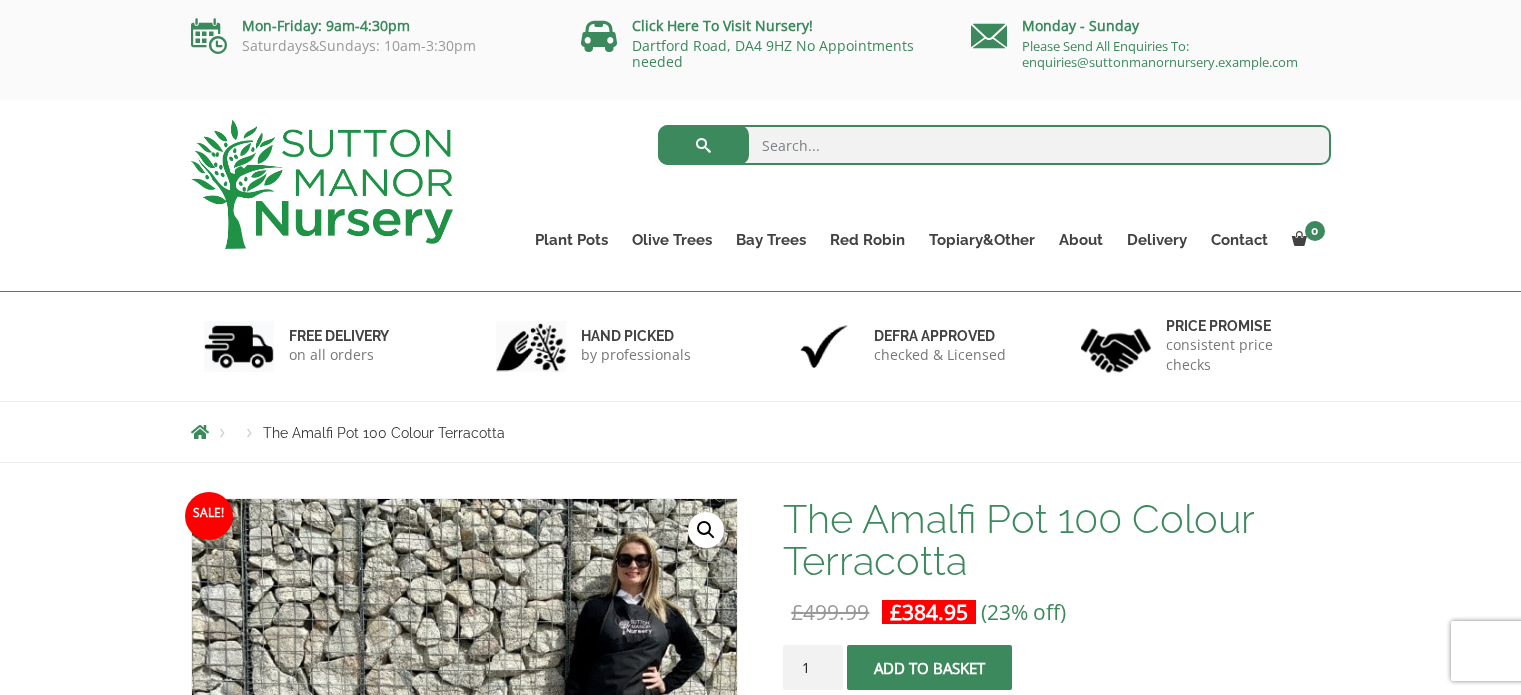 scroll, scrollTop: 0, scrollLeft: 0, axis: both 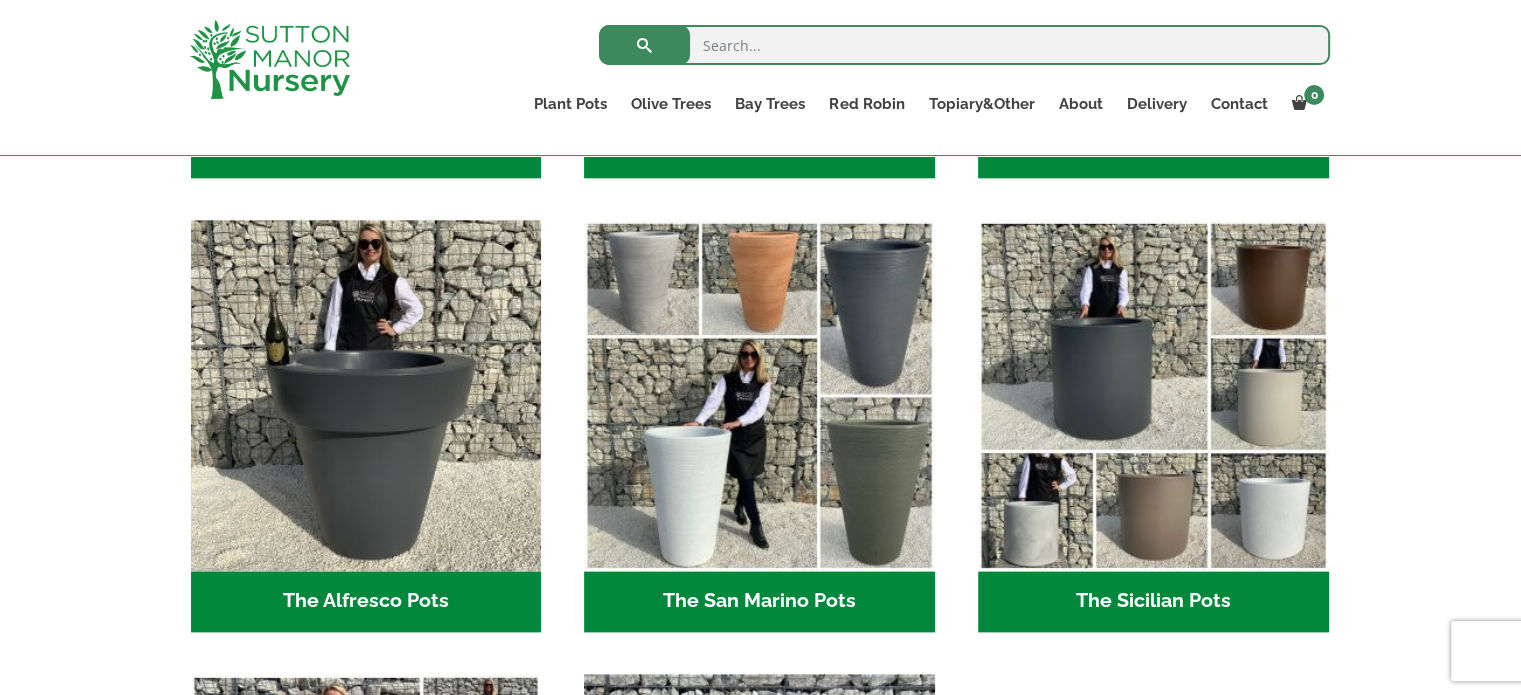 click on "The Sicilian Pots  (18)" at bounding box center [1153, 602] 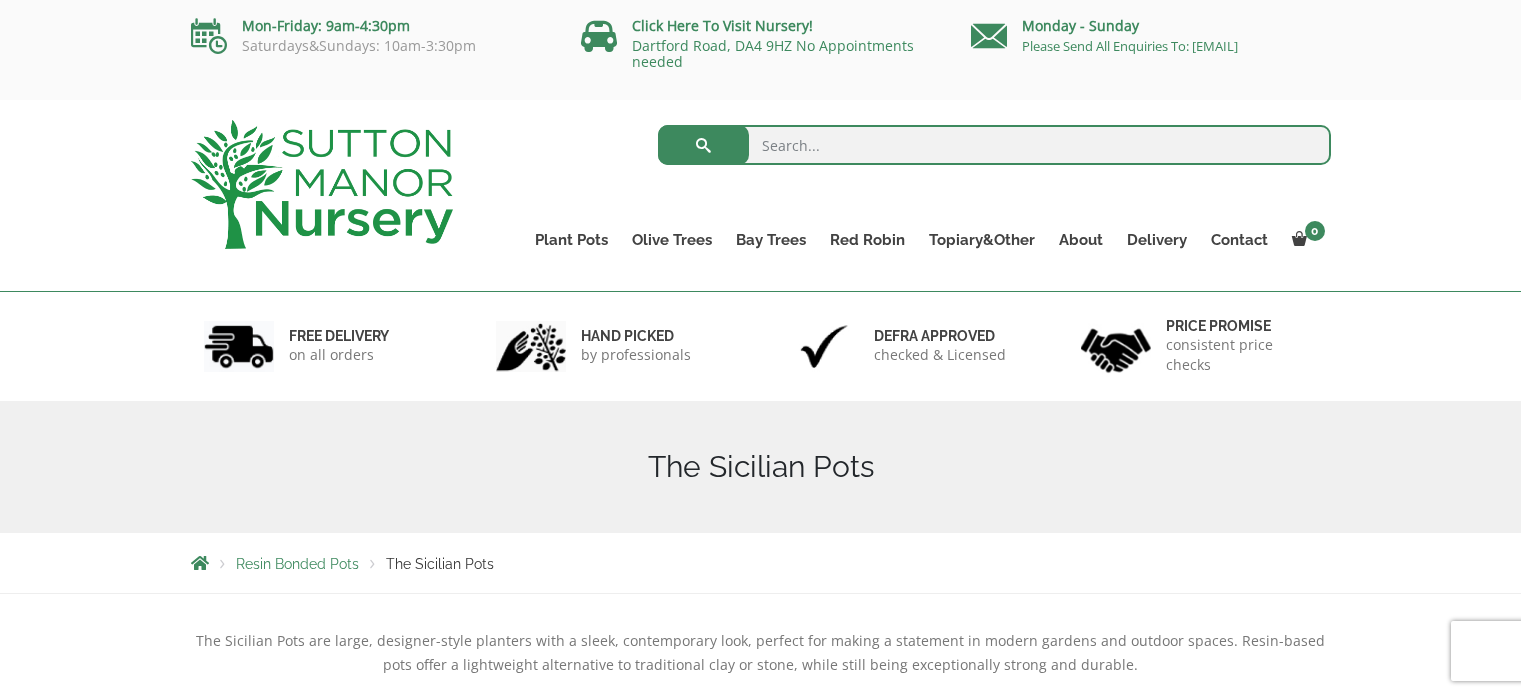 scroll, scrollTop: 106, scrollLeft: 0, axis: vertical 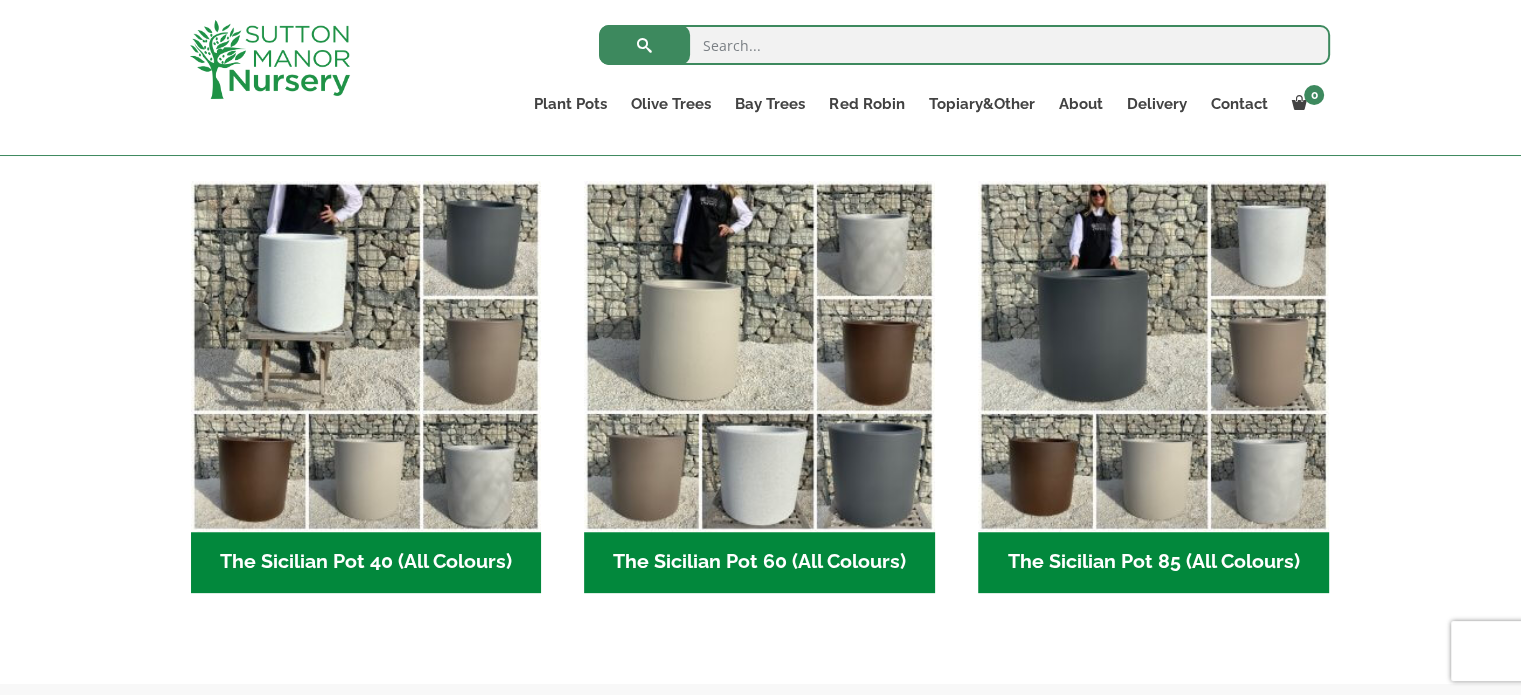 click on "The Sicilian Pot 85 (All Colours)  (6)" at bounding box center (1153, 563) 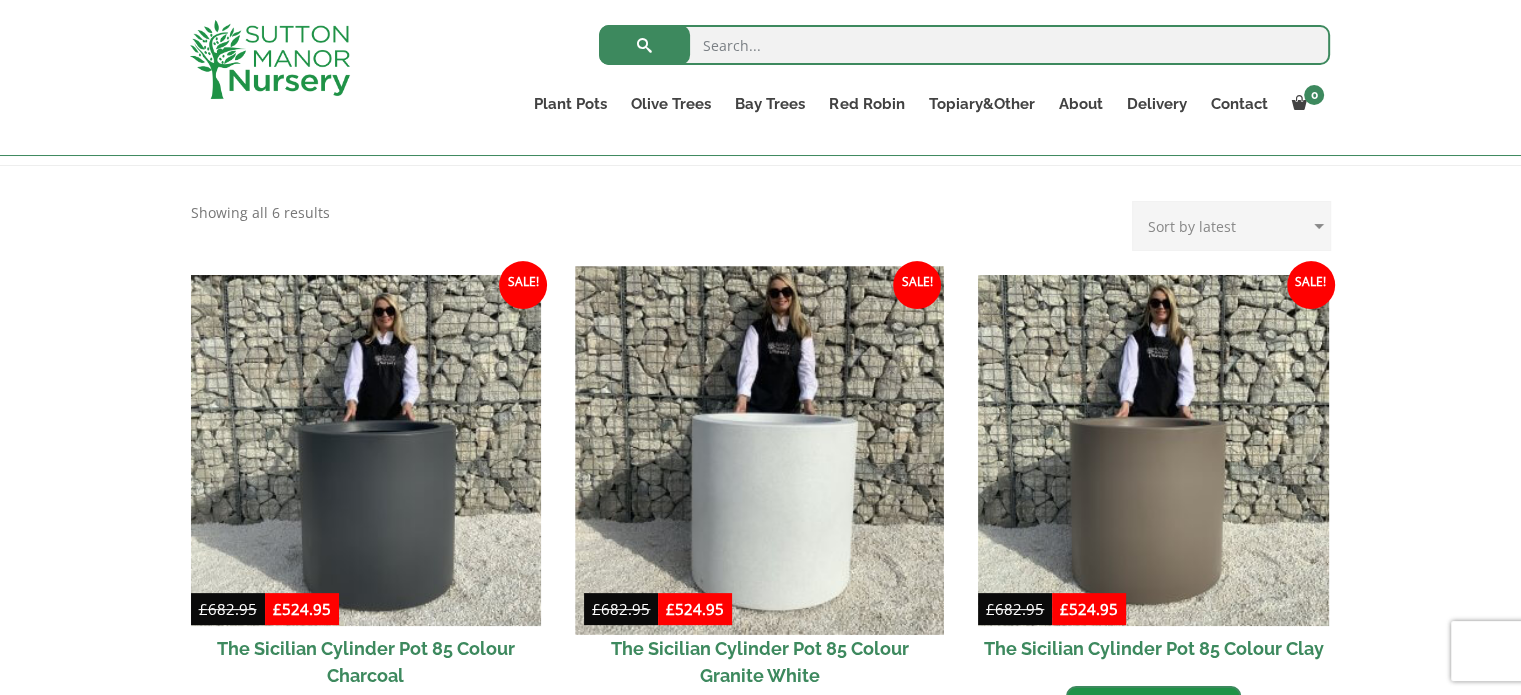 scroll, scrollTop: 0, scrollLeft: 0, axis: both 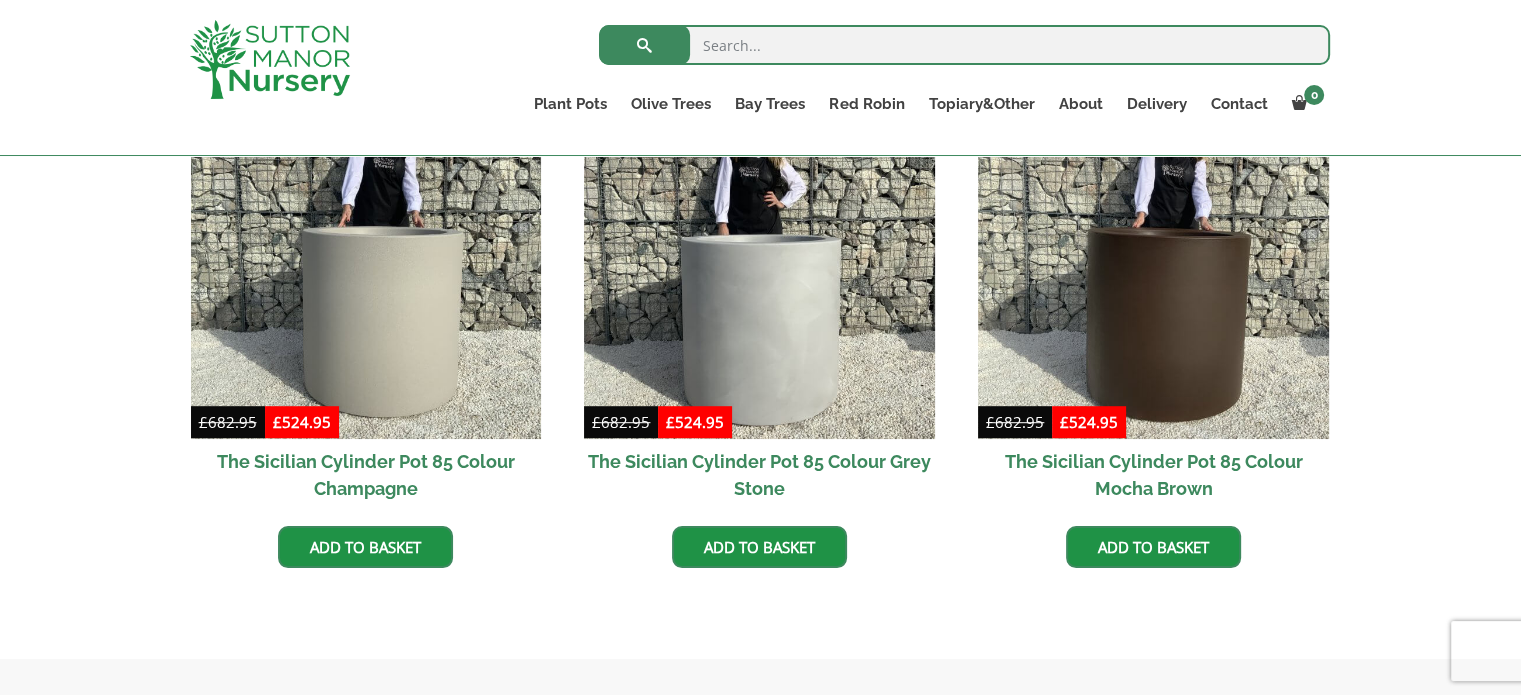 click on "The Sicilian Cylinder Pot 85 Colour Grey Stone" at bounding box center [759, 475] 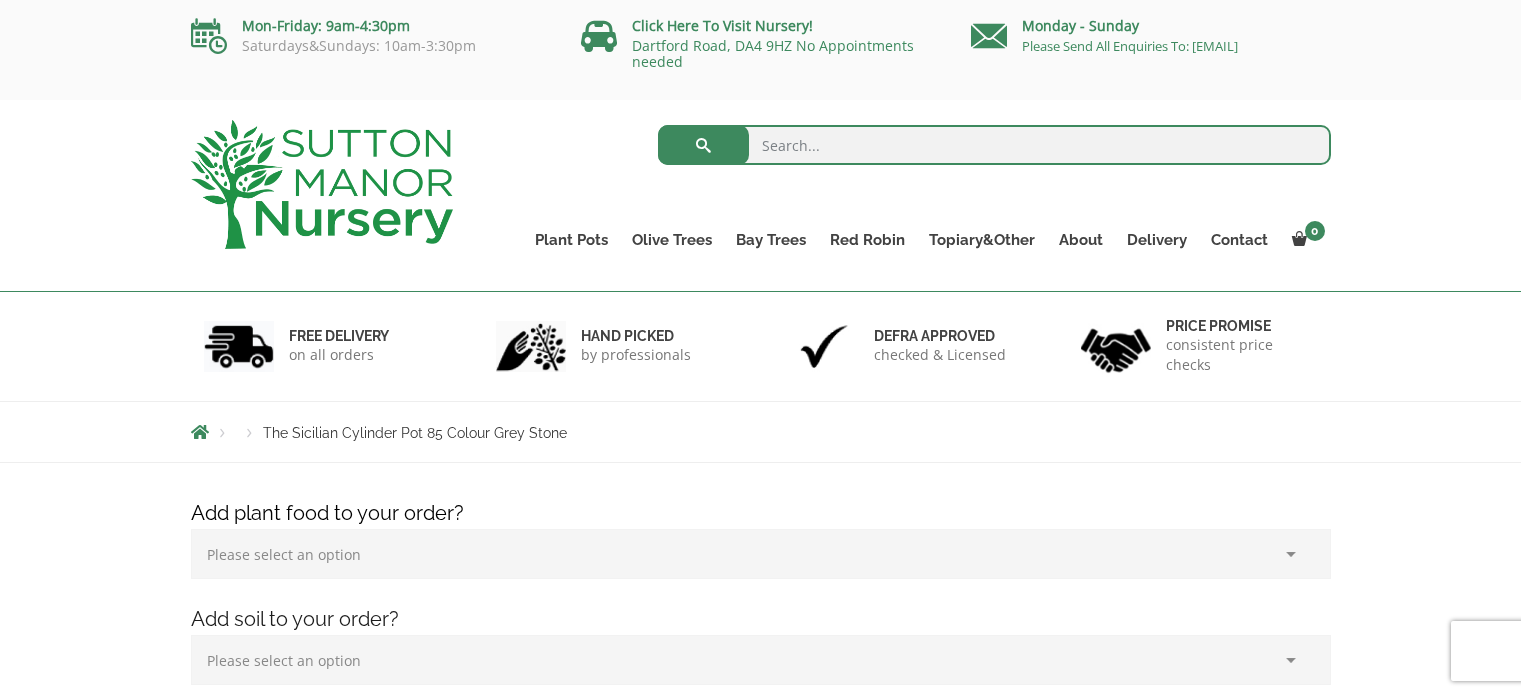 scroll, scrollTop: 496, scrollLeft: 0, axis: vertical 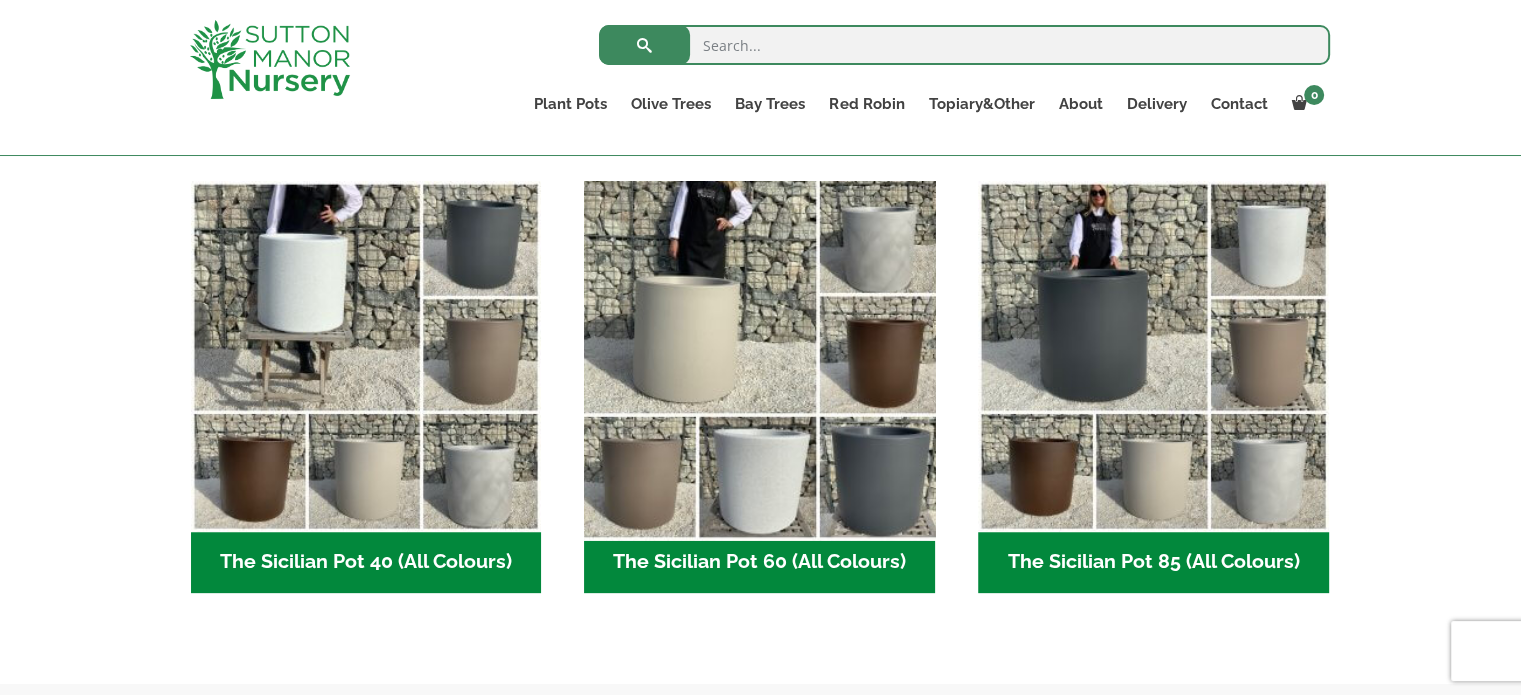 click at bounding box center [760, 356] 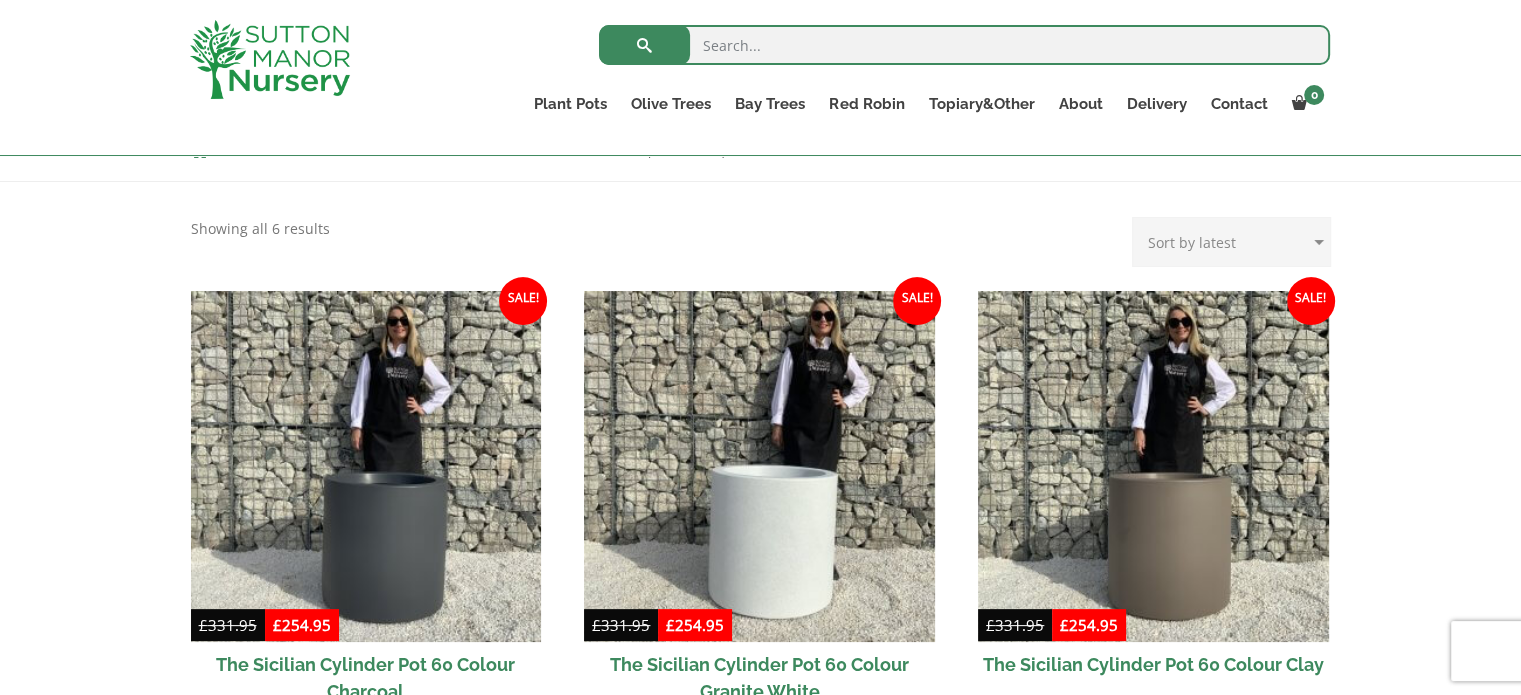 scroll, scrollTop: 400, scrollLeft: 0, axis: vertical 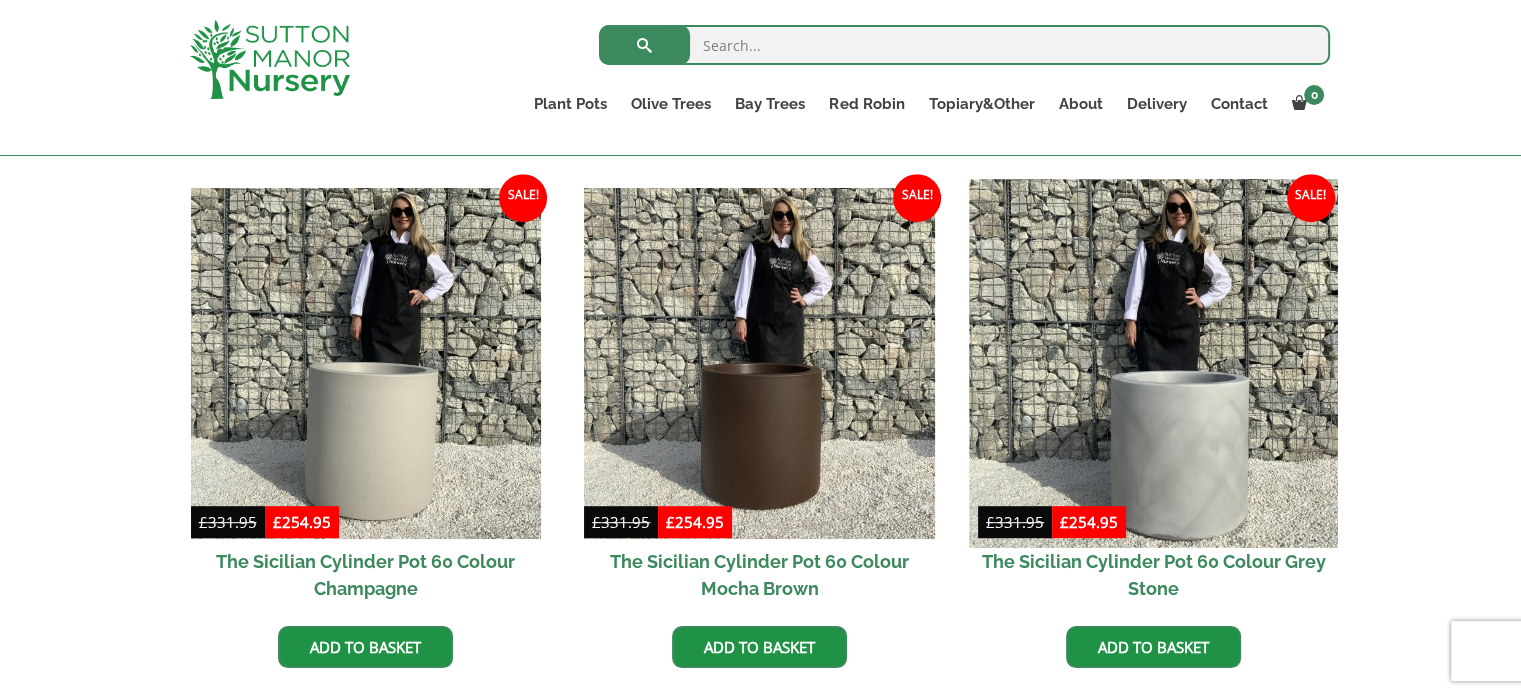 click at bounding box center (1153, 364) 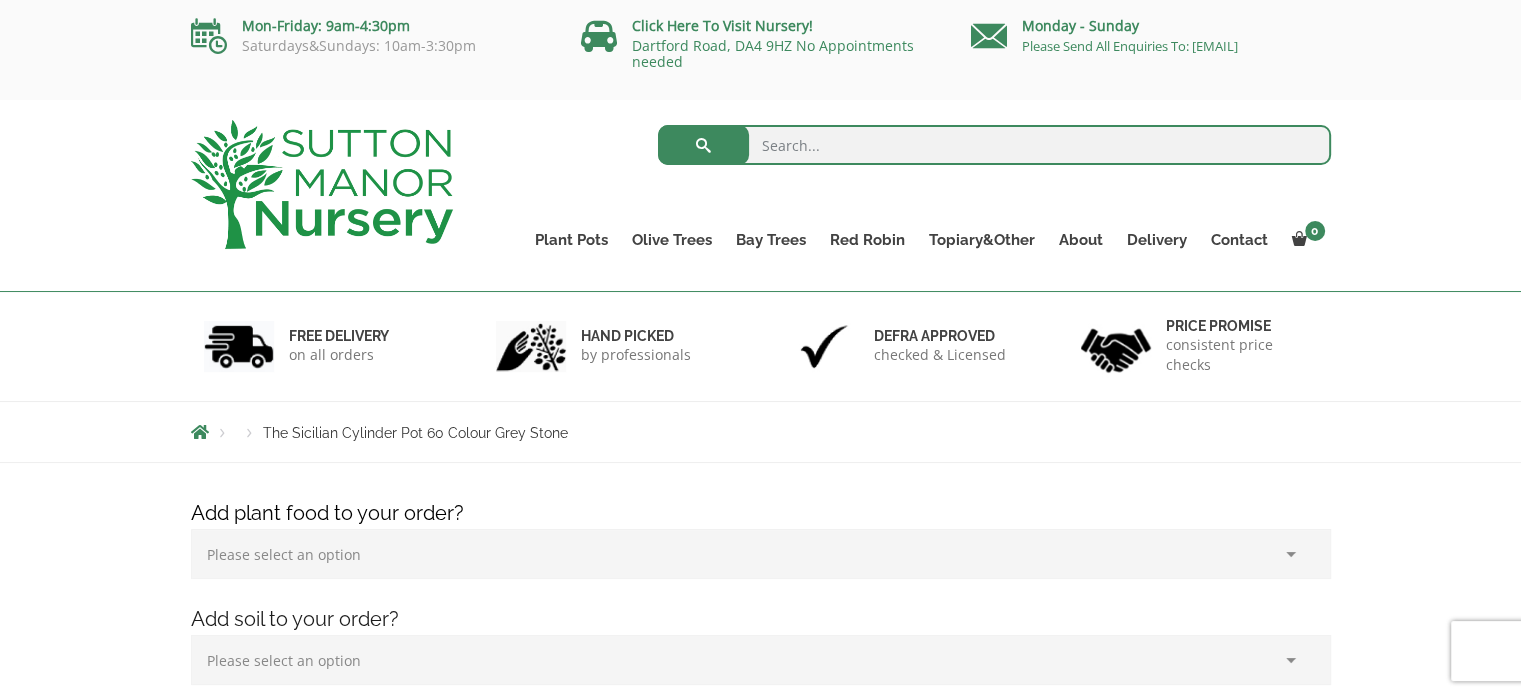 scroll, scrollTop: 500, scrollLeft: 0, axis: vertical 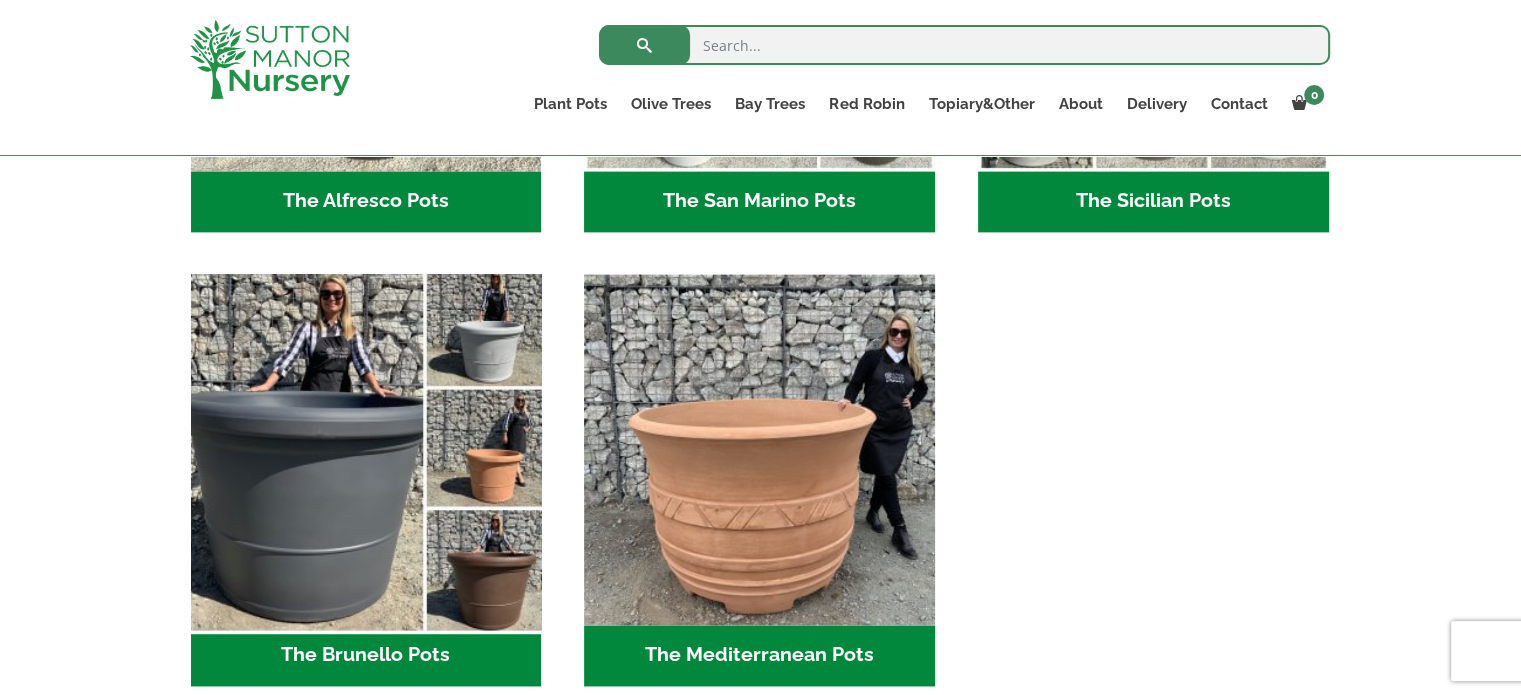click at bounding box center (366, 449) 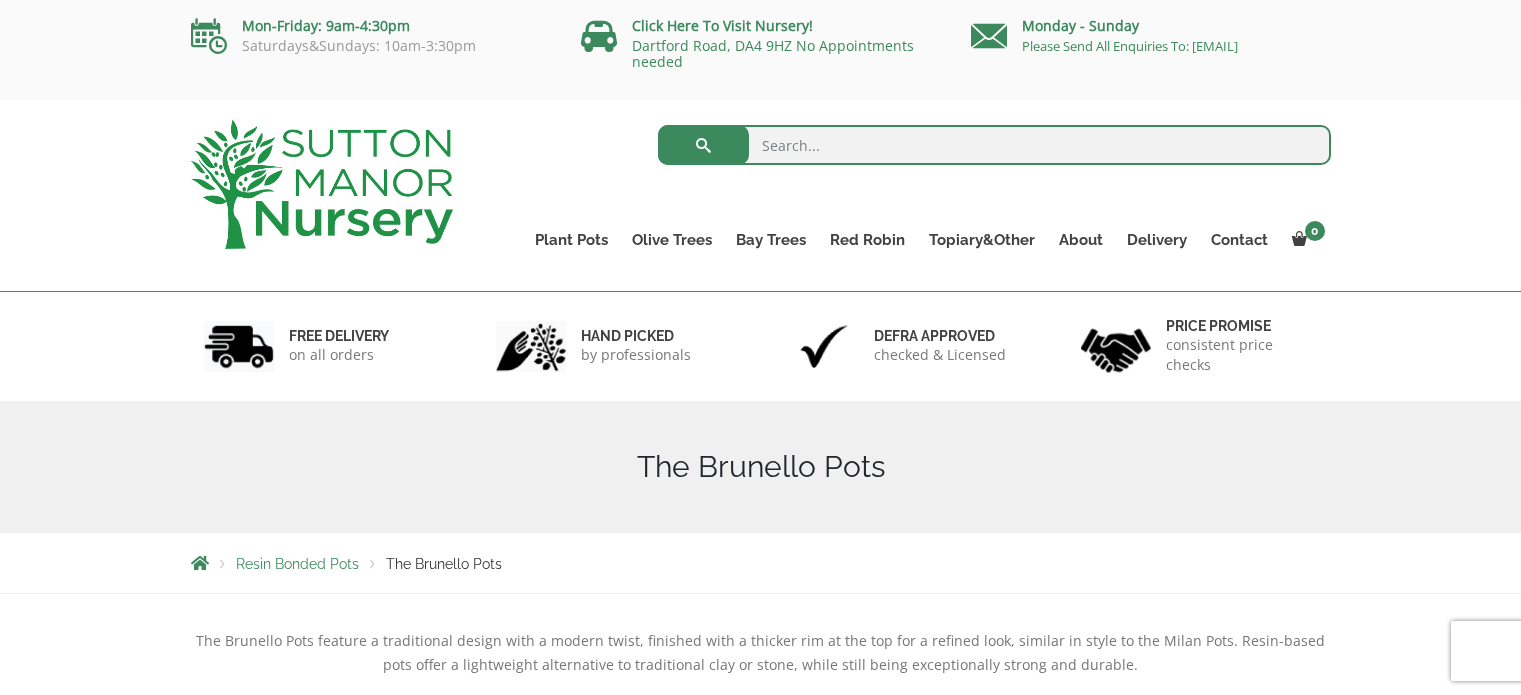 scroll, scrollTop: 0, scrollLeft: 0, axis: both 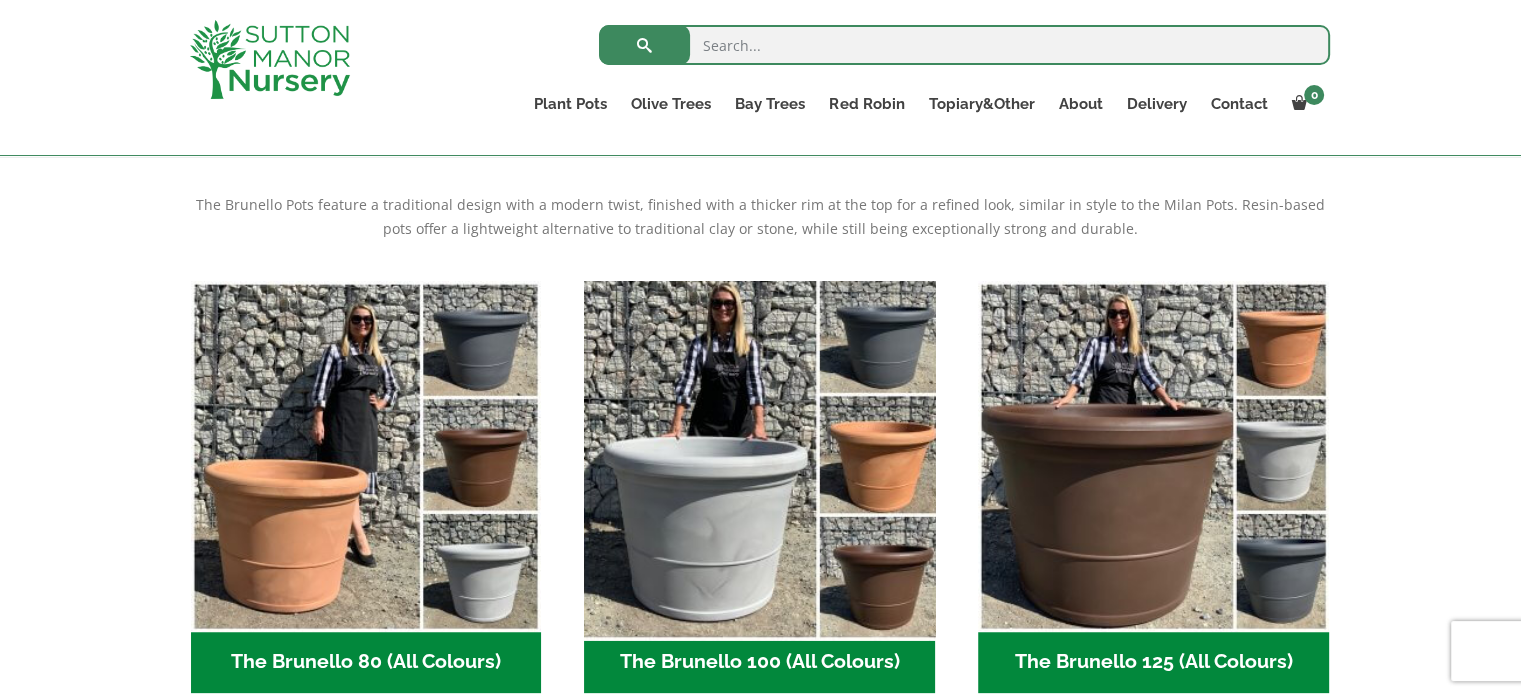 click at bounding box center [760, 456] 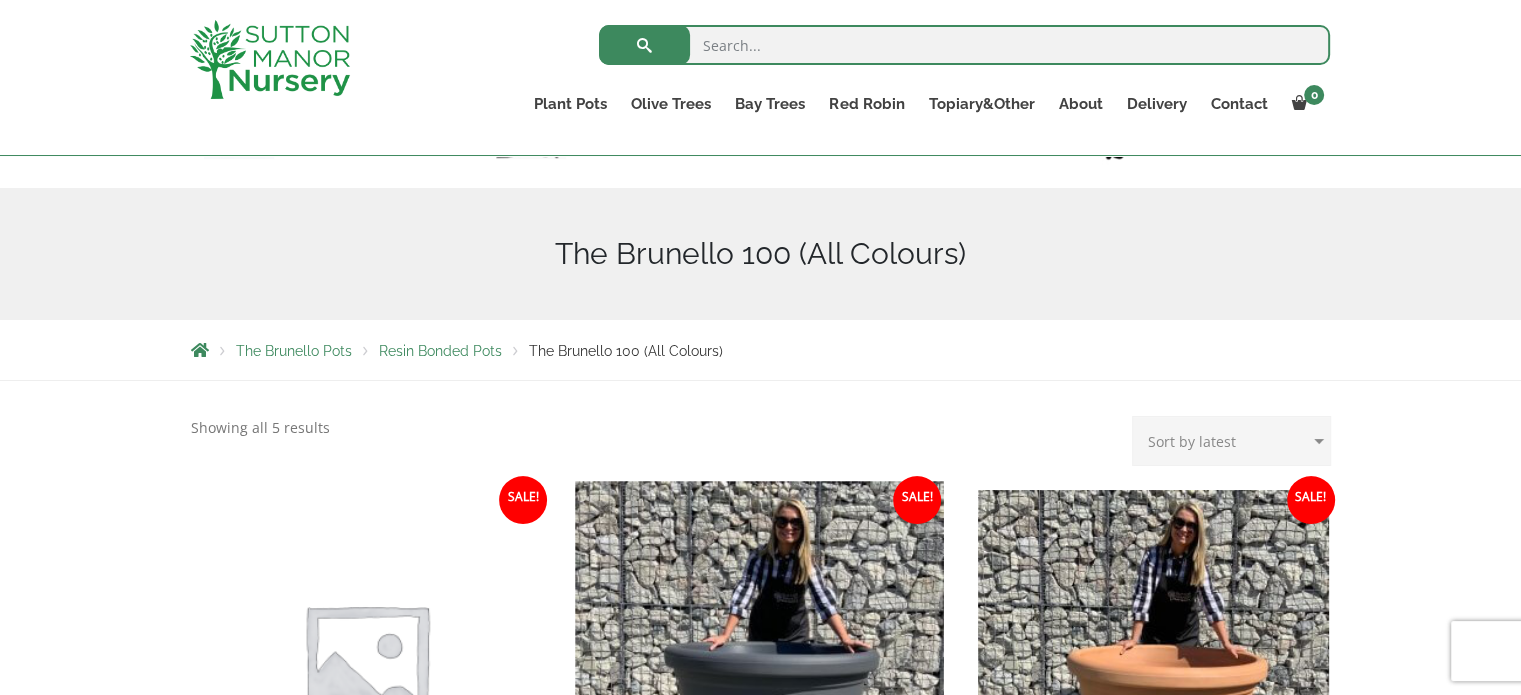 scroll, scrollTop: 400, scrollLeft: 0, axis: vertical 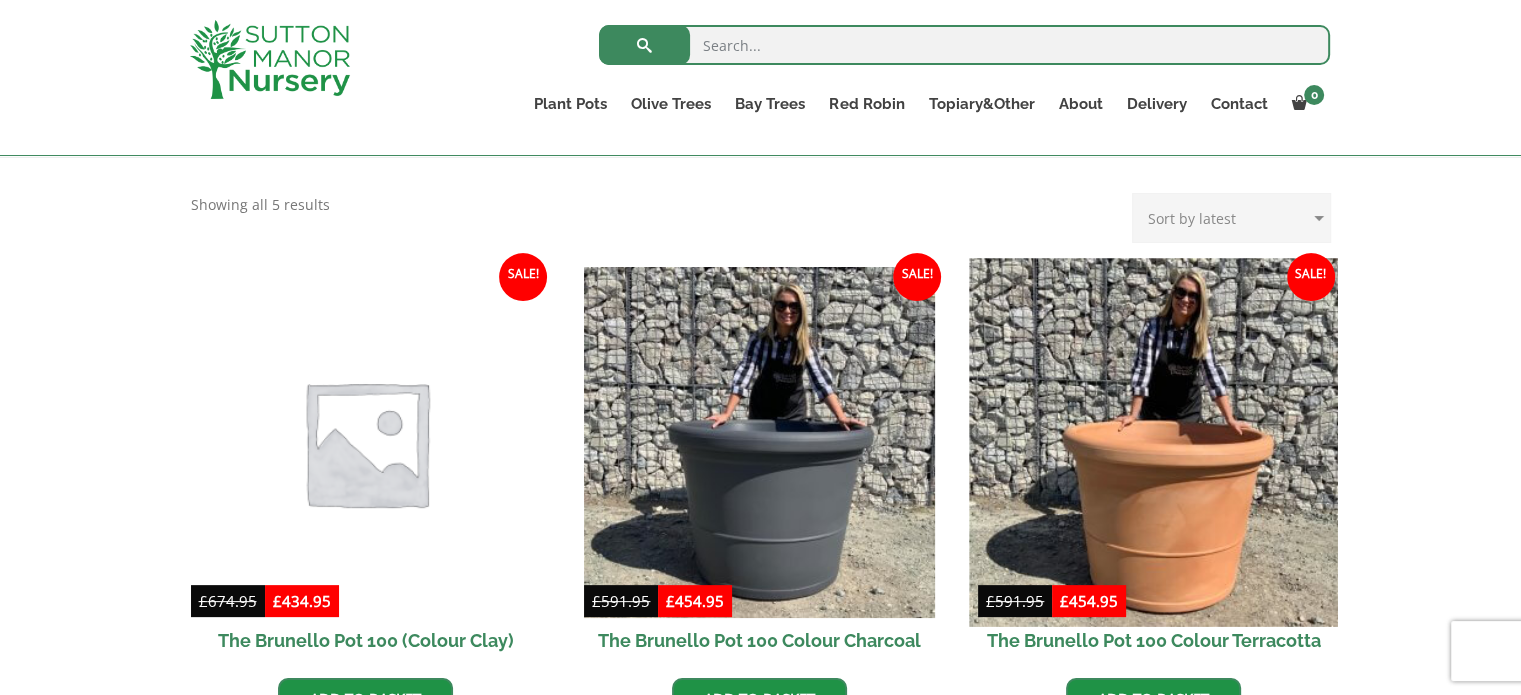 click at bounding box center (1153, 442) 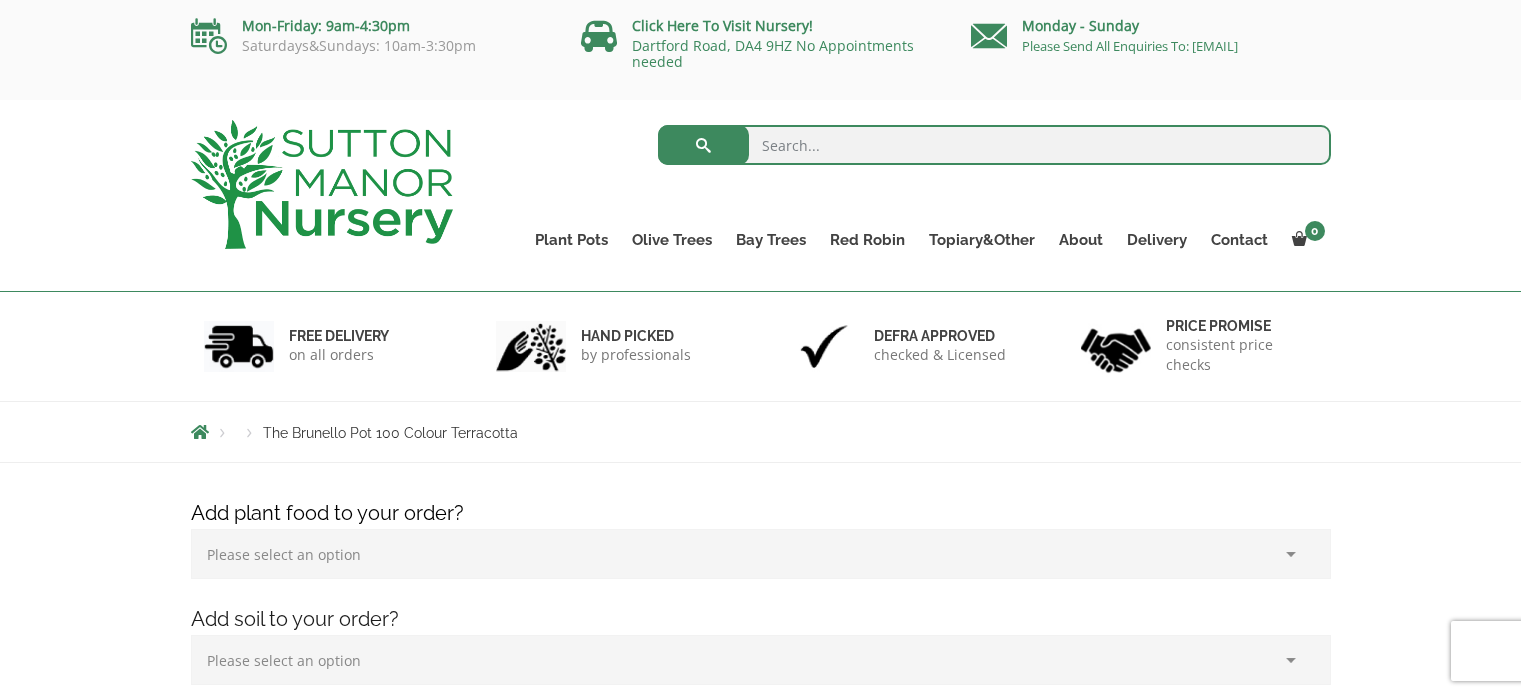 scroll, scrollTop: 0, scrollLeft: 0, axis: both 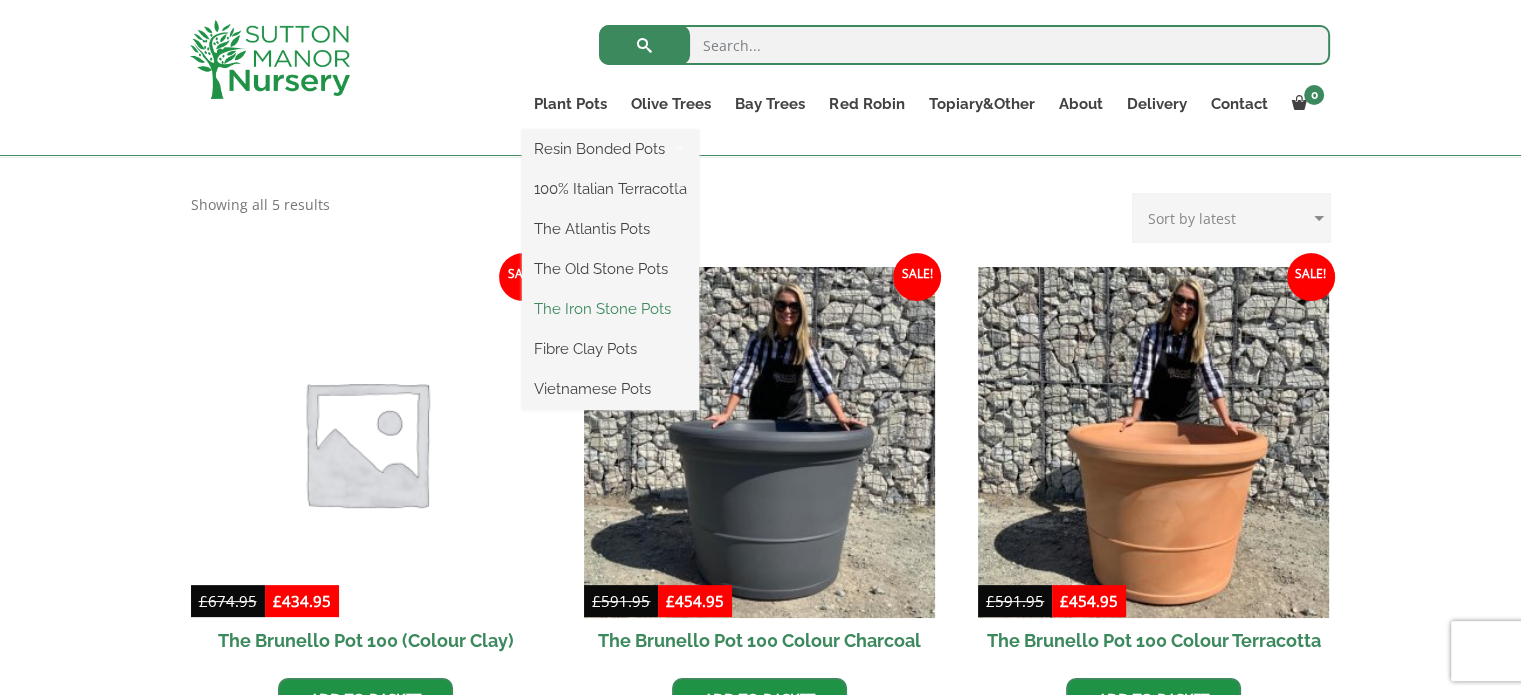 click on "The Iron Stone Pots" at bounding box center [610, 309] 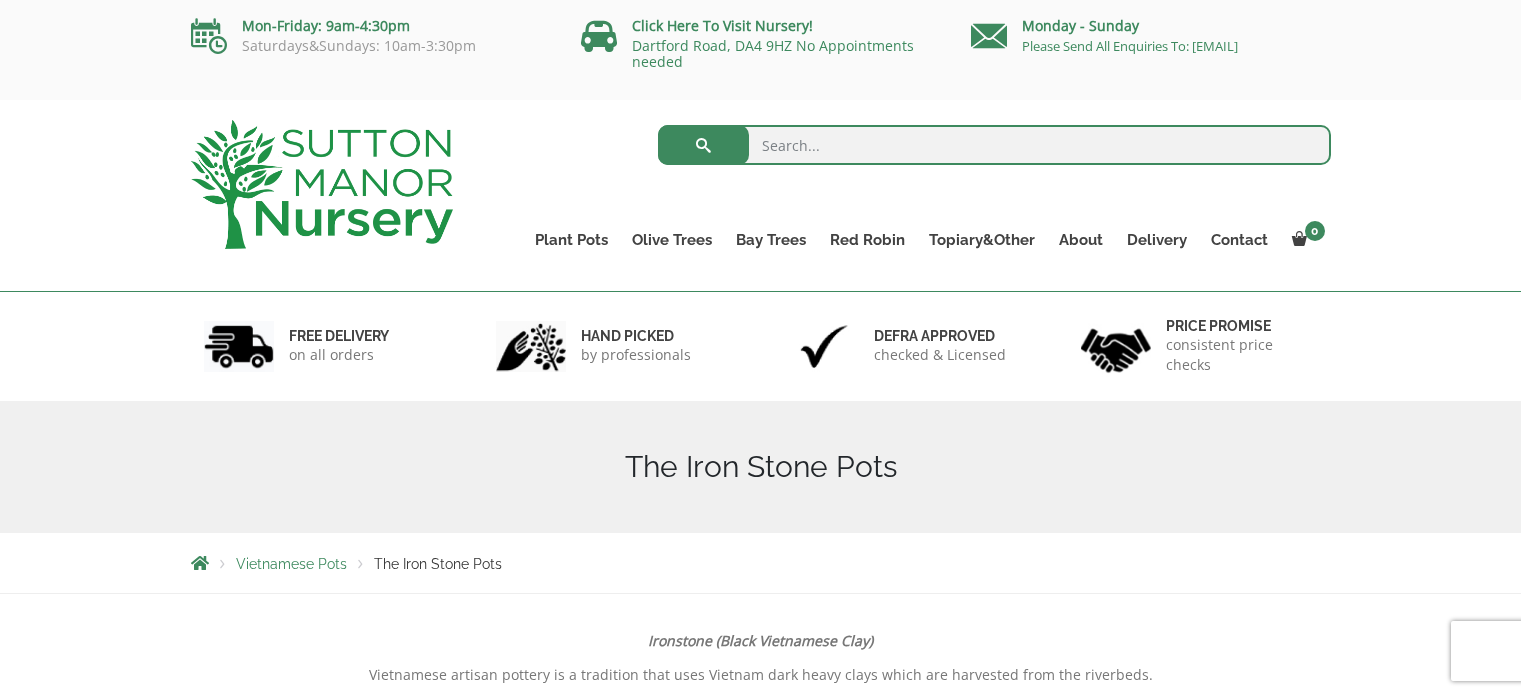 scroll, scrollTop: 0, scrollLeft: 0, axis: both 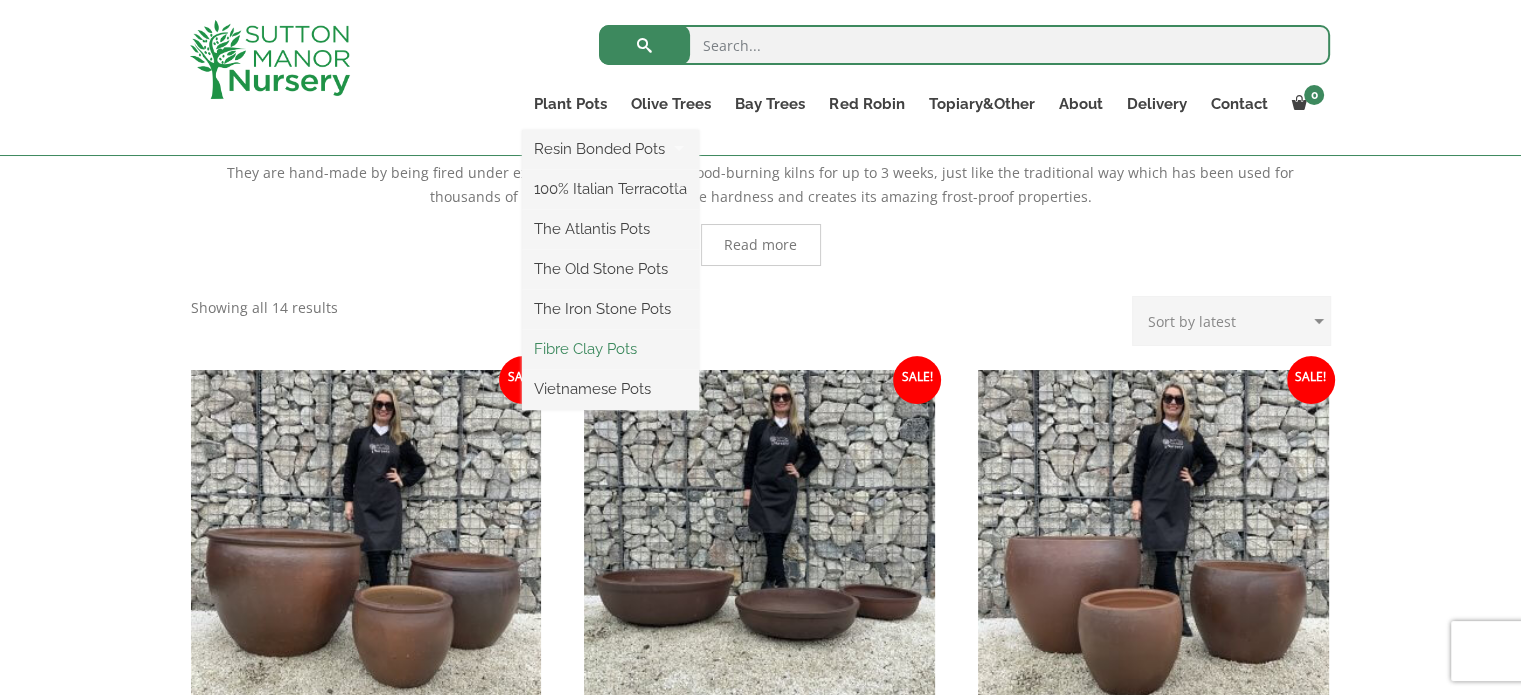 click on "Fibre Clay Pots" at bounding box center [610, 349] 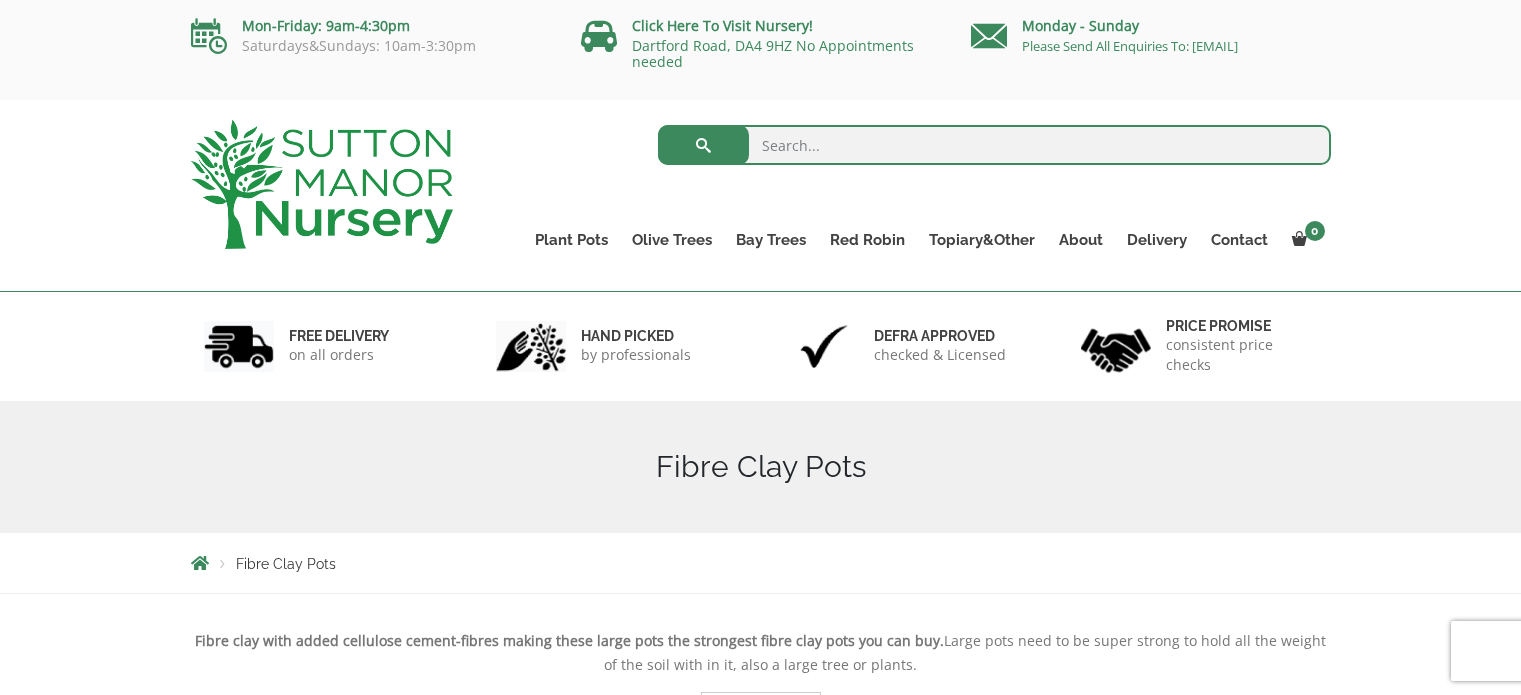 scroll, scrollTop: 0, scrollLeft: 0, axis: both 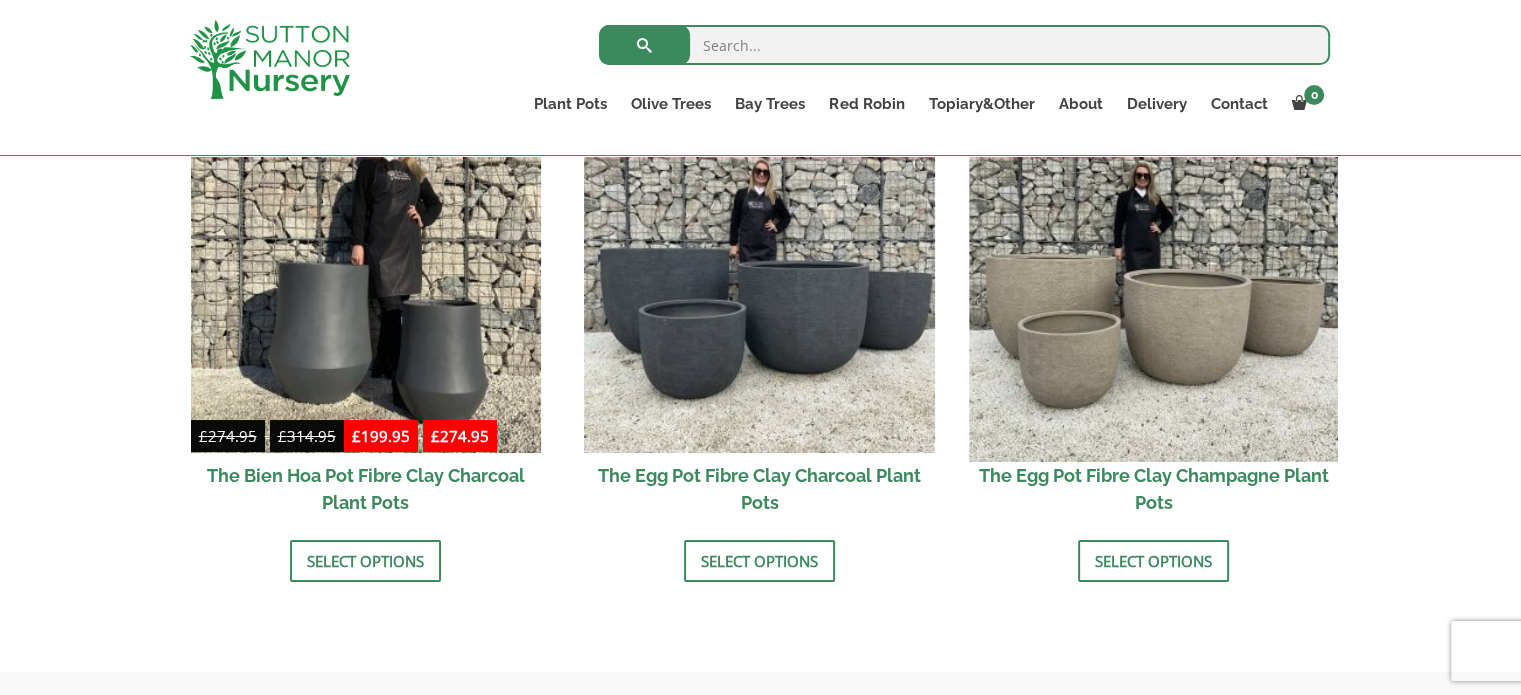 click at bounding box center [1153, 277] 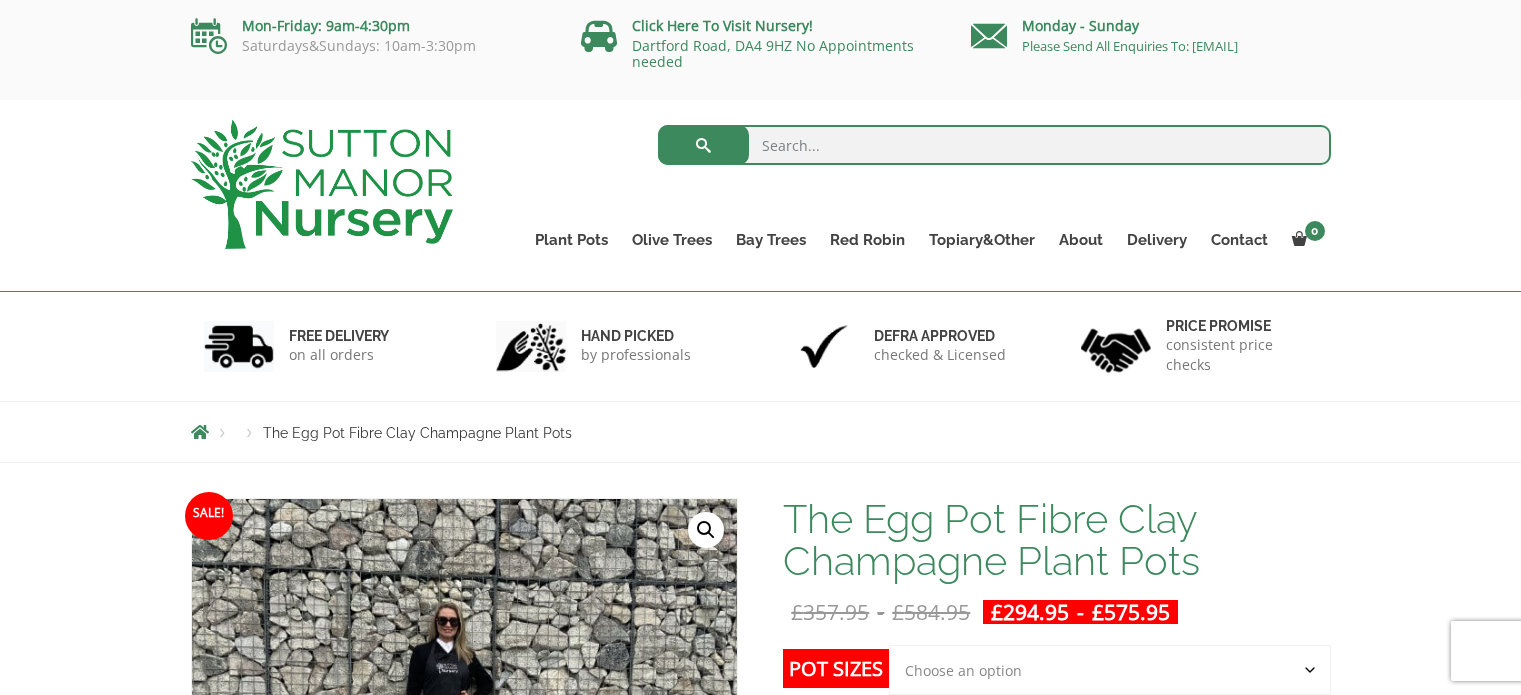scroll, scrollTop: 0, scrollLeft: 0, axis: both 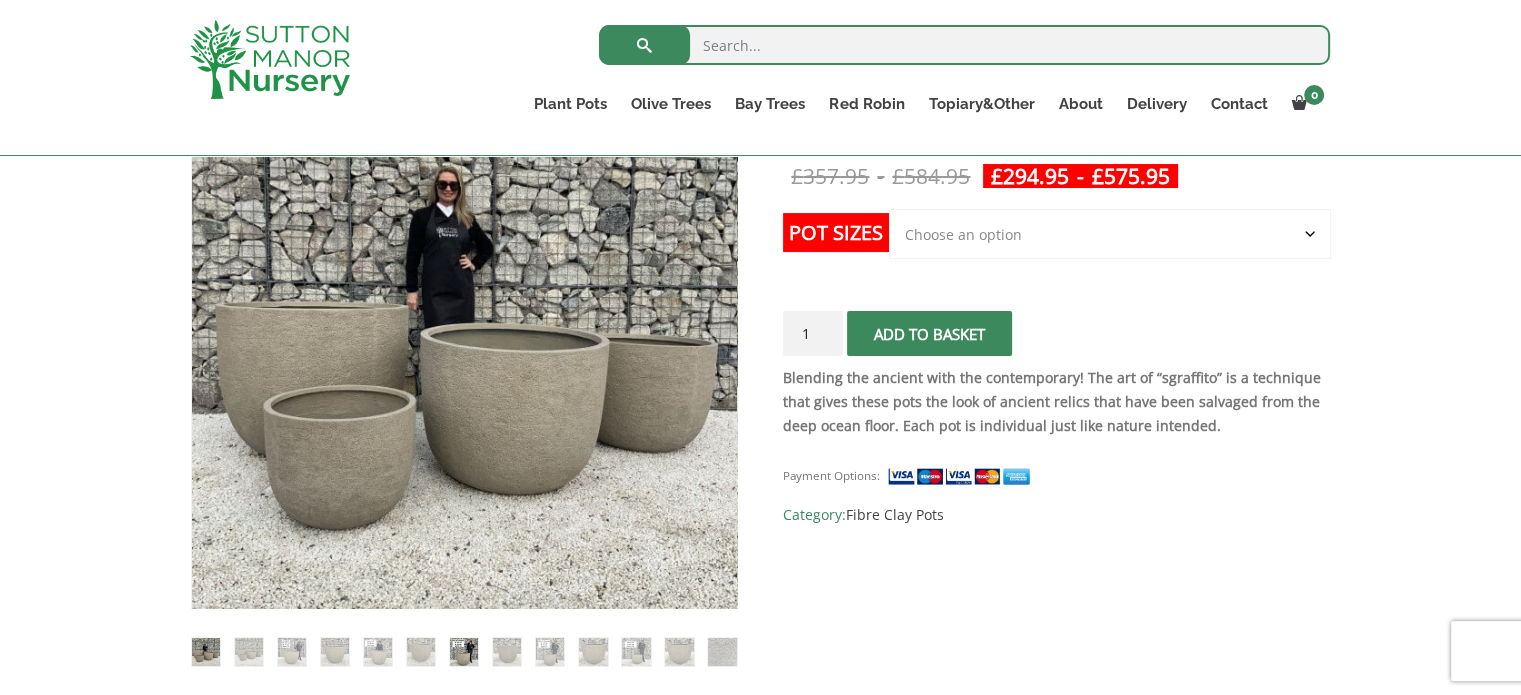 click at bounding box center (464, 652) 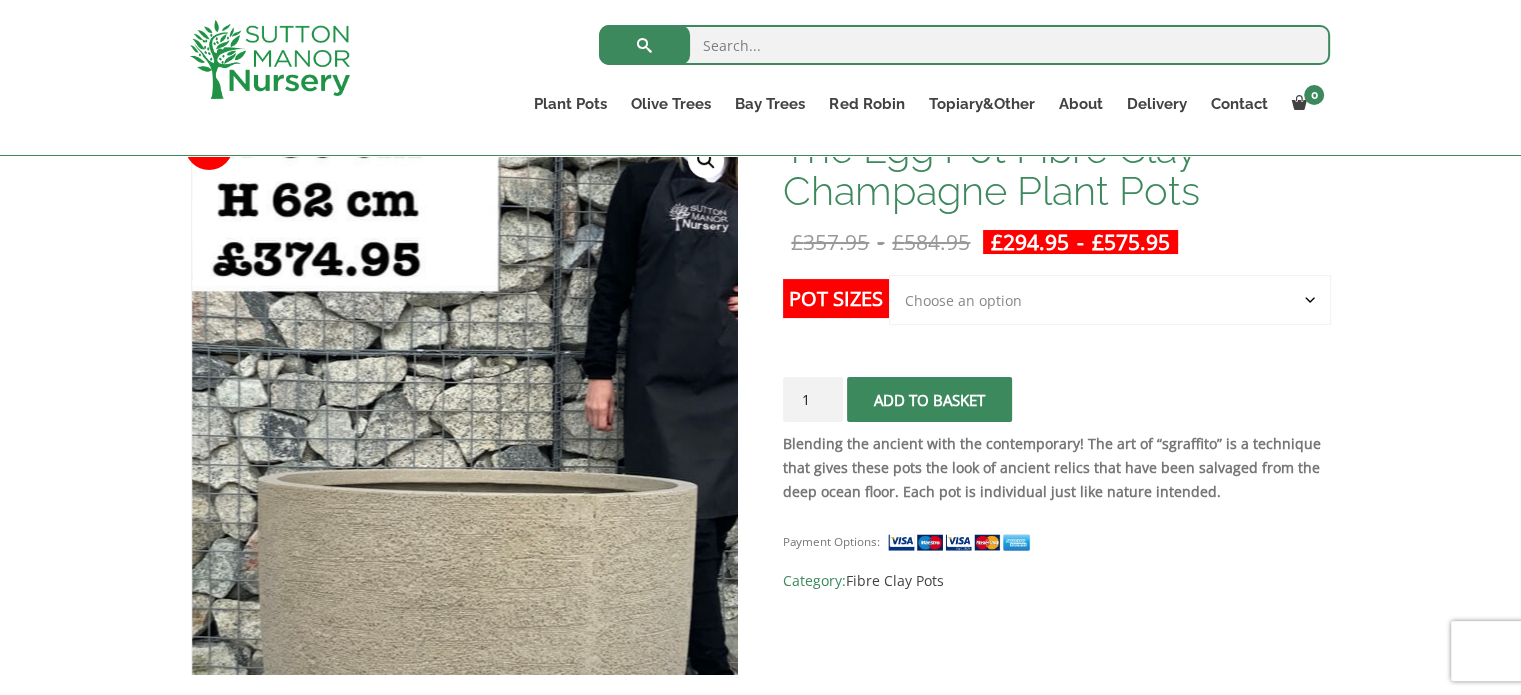 scroll, scrollTop: 300, scrollLeft: 0, axis: vertical 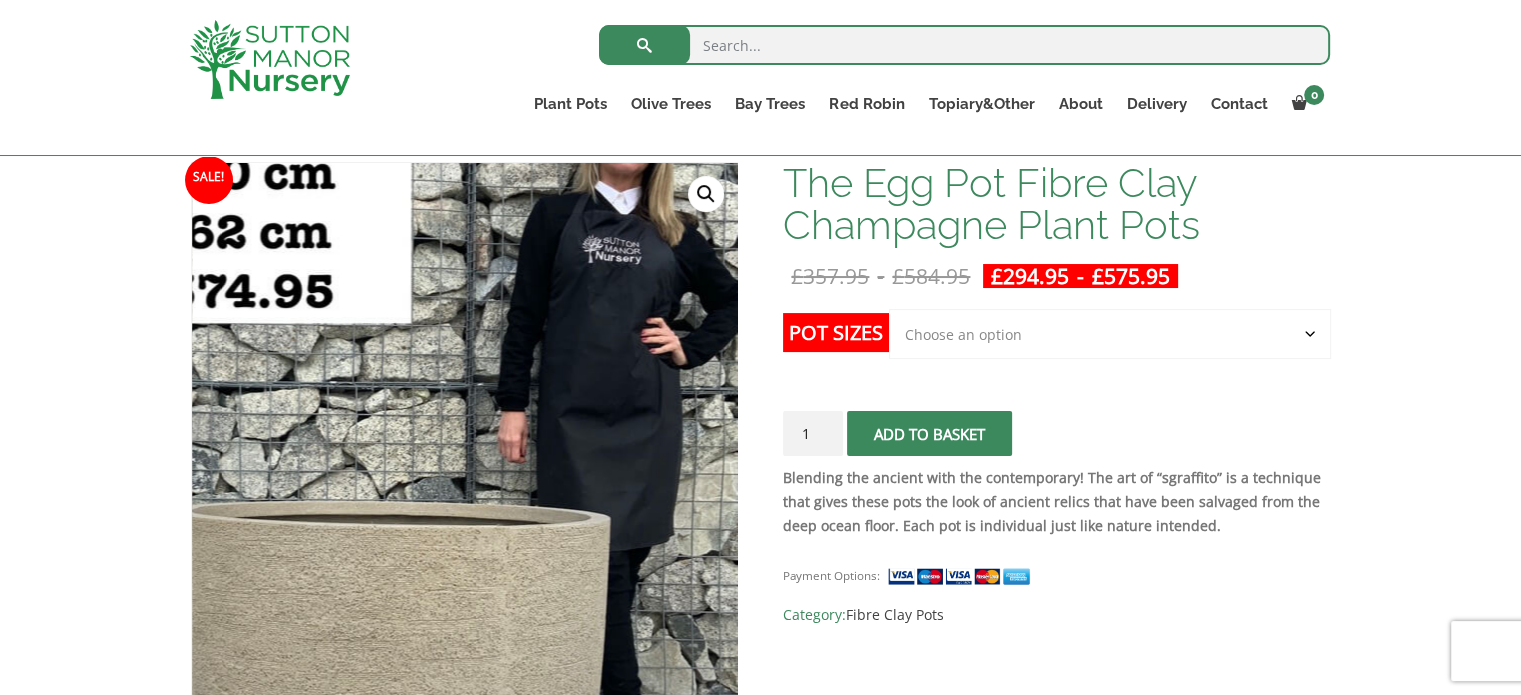 drag, startPoint x: 546, startPoint y: 399, endPoint x: 136, endPoint y: 424, distance: 410.76147 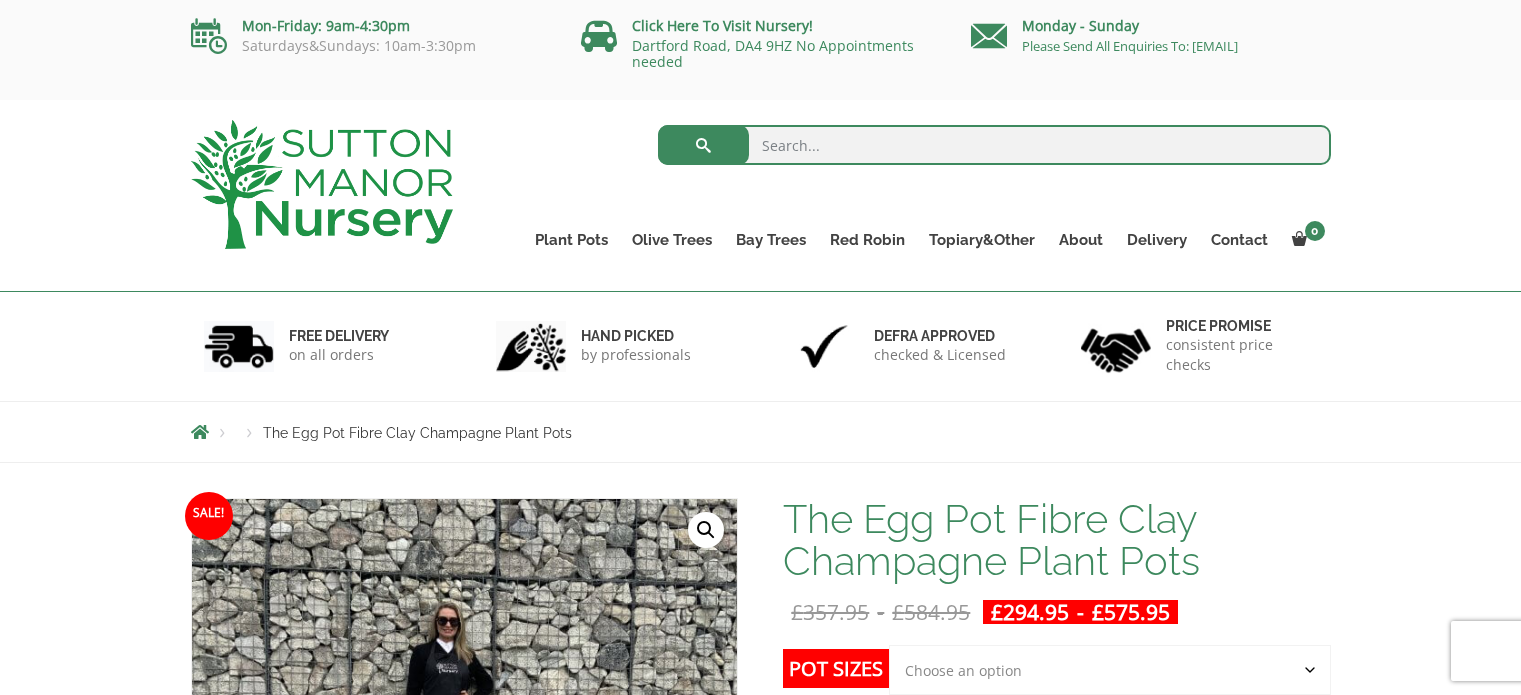 scroll, scrollTop: 0, scrollLeft: 0, axis: both 